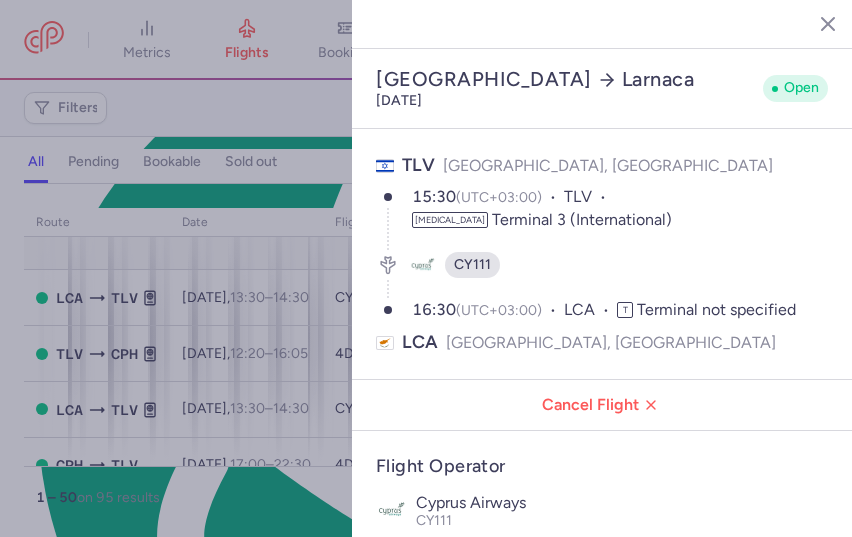 select on "hours" 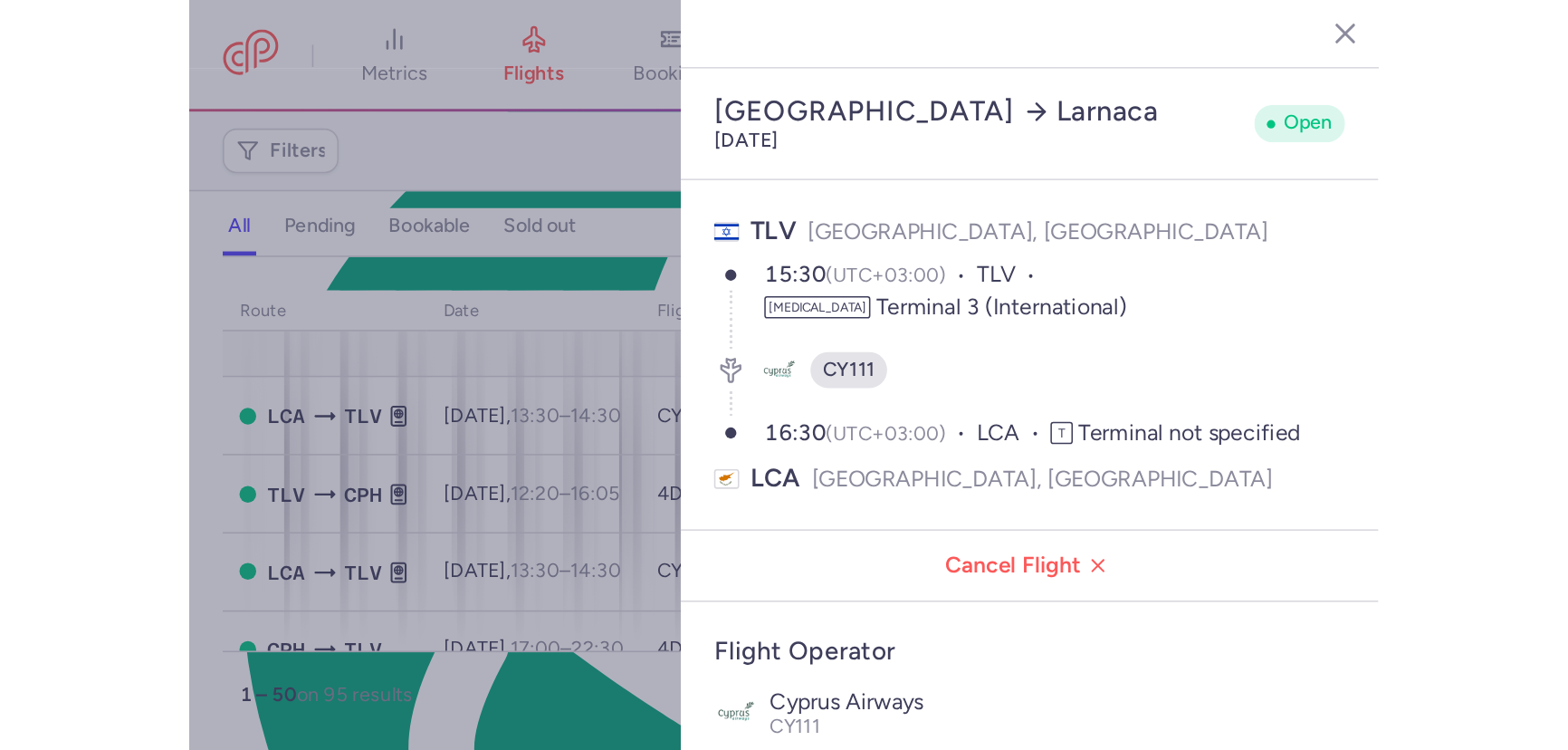 scroll, scrollTop: 0, scrollLeft: 0, axis: both 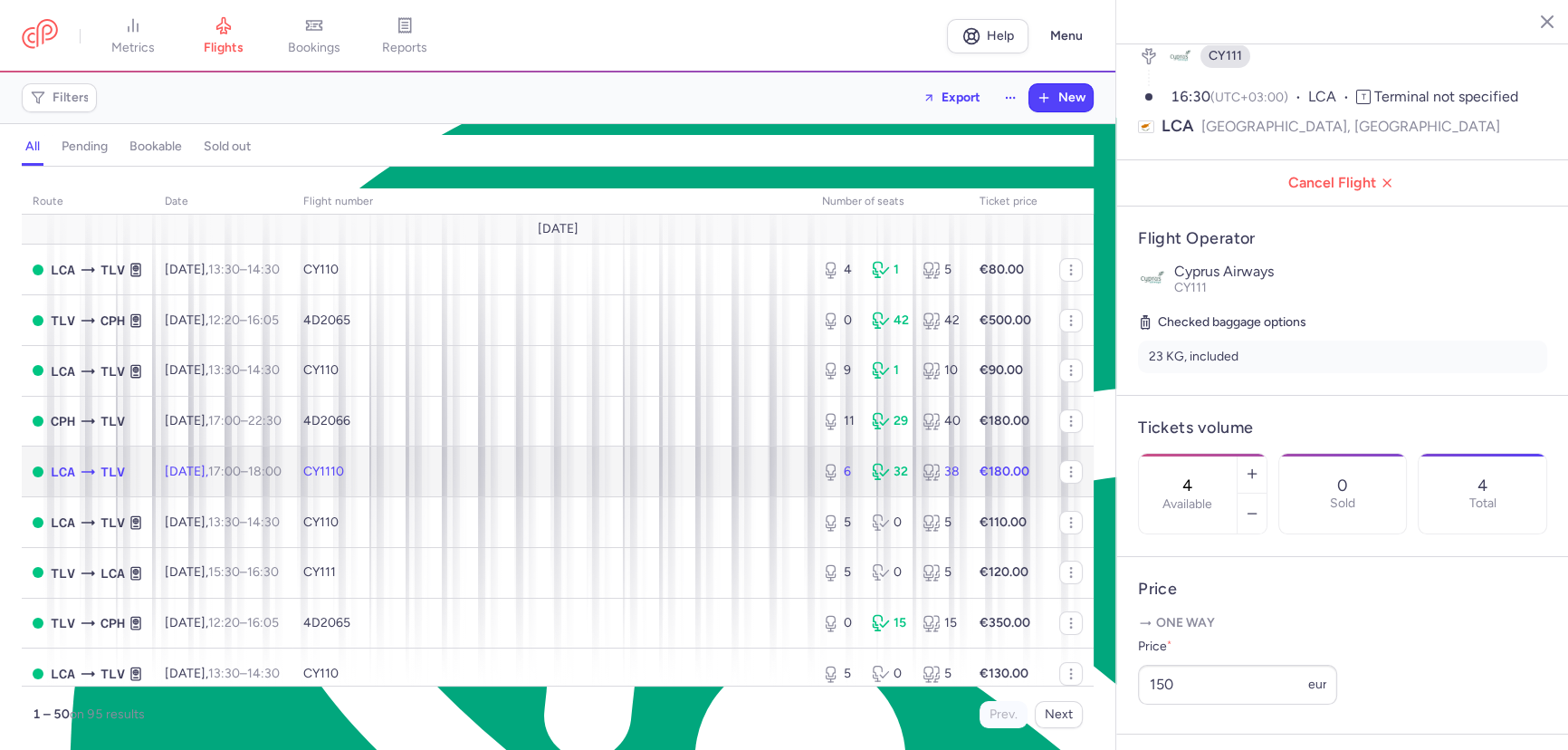 click on "CY1110" at bounding box center [551, 472] 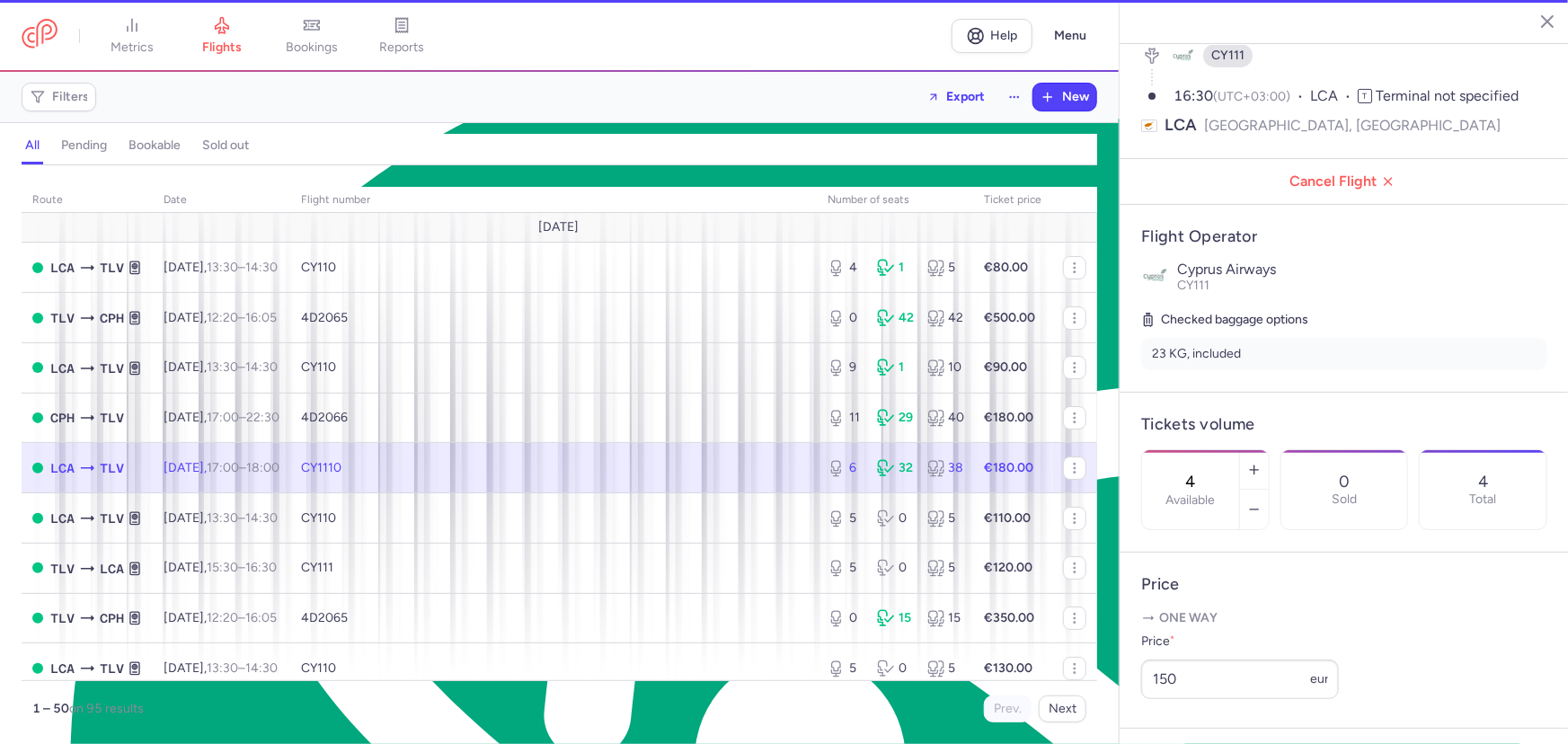type on "6" 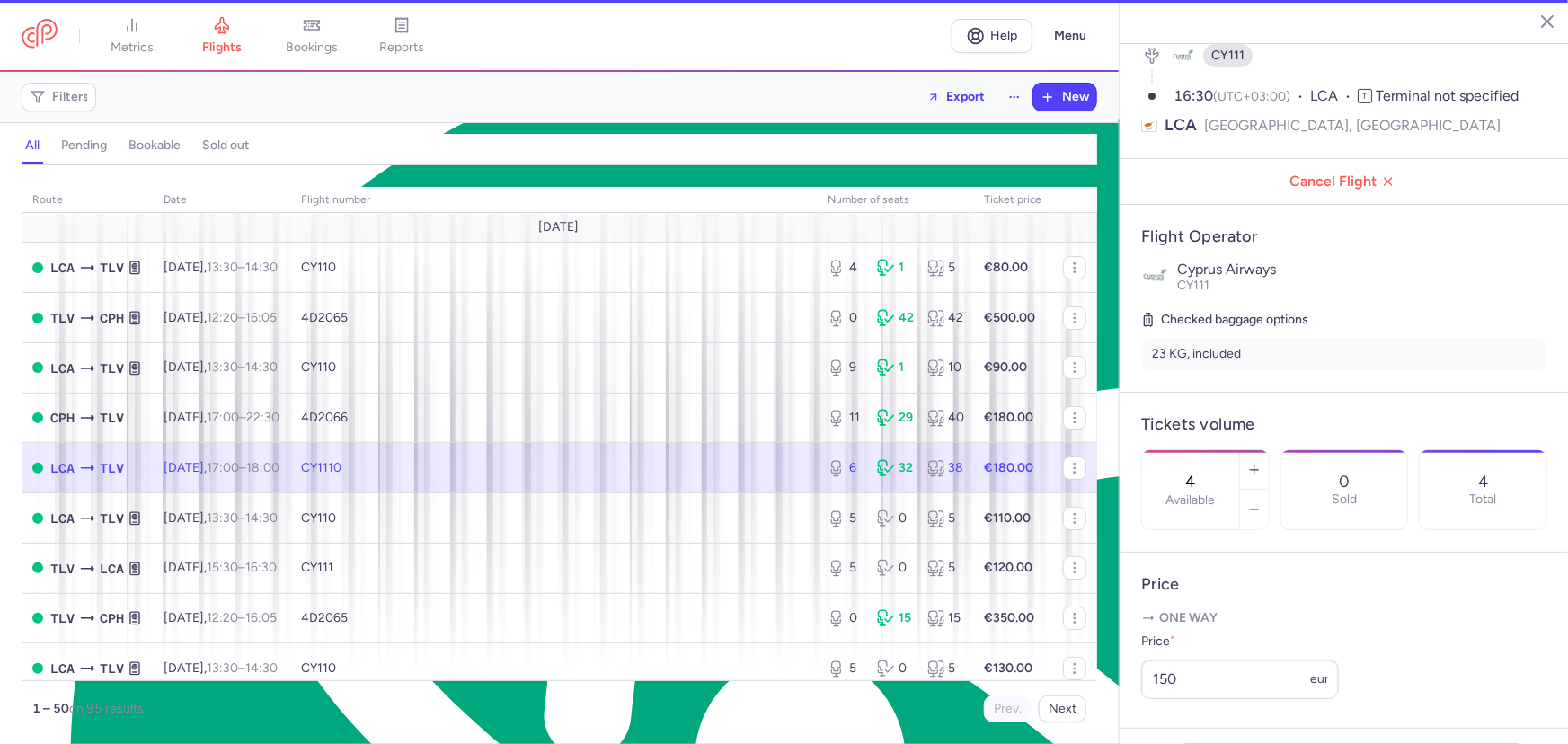type on "12" 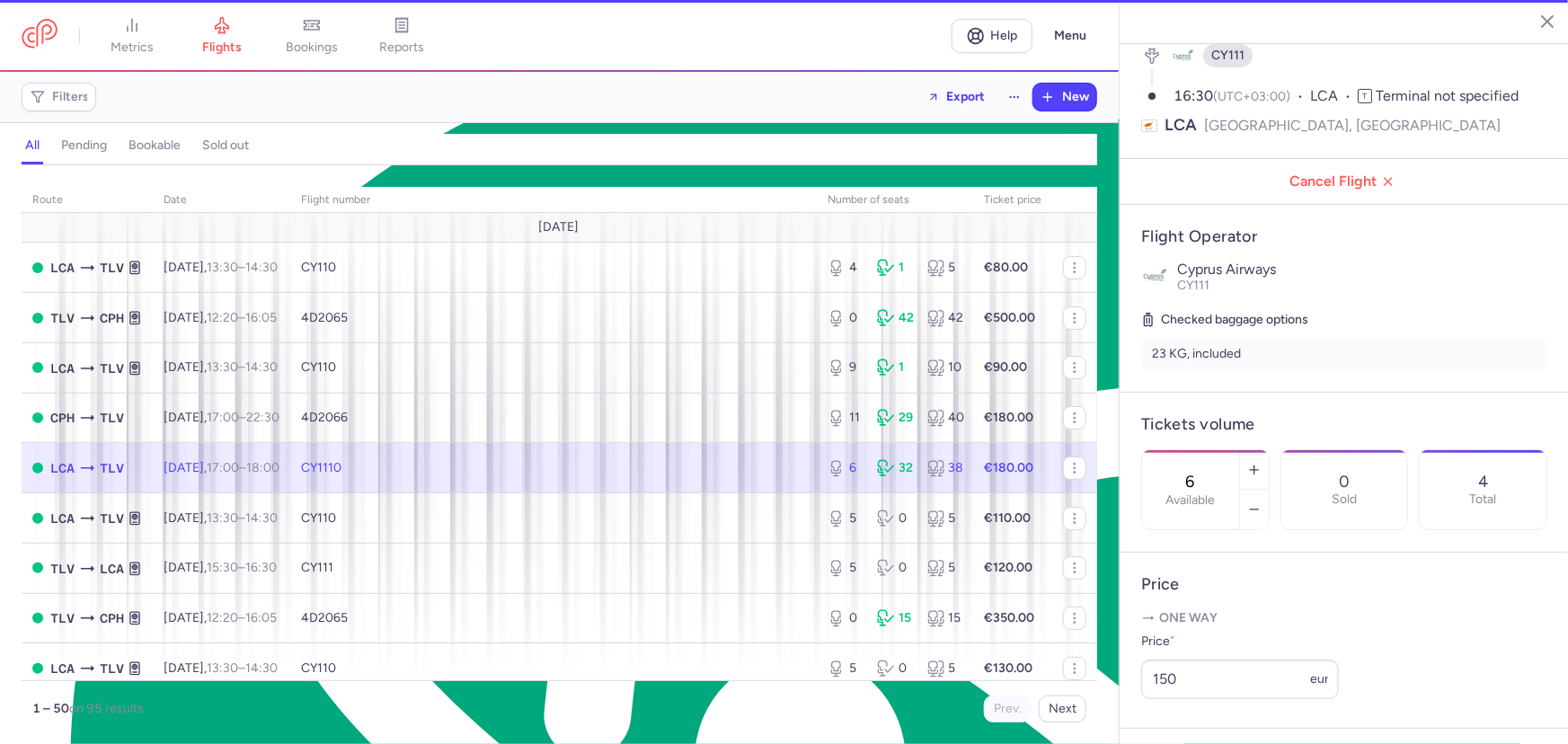 scroll, scrollTop: 163, scrollLeft: 0, axis: vertical 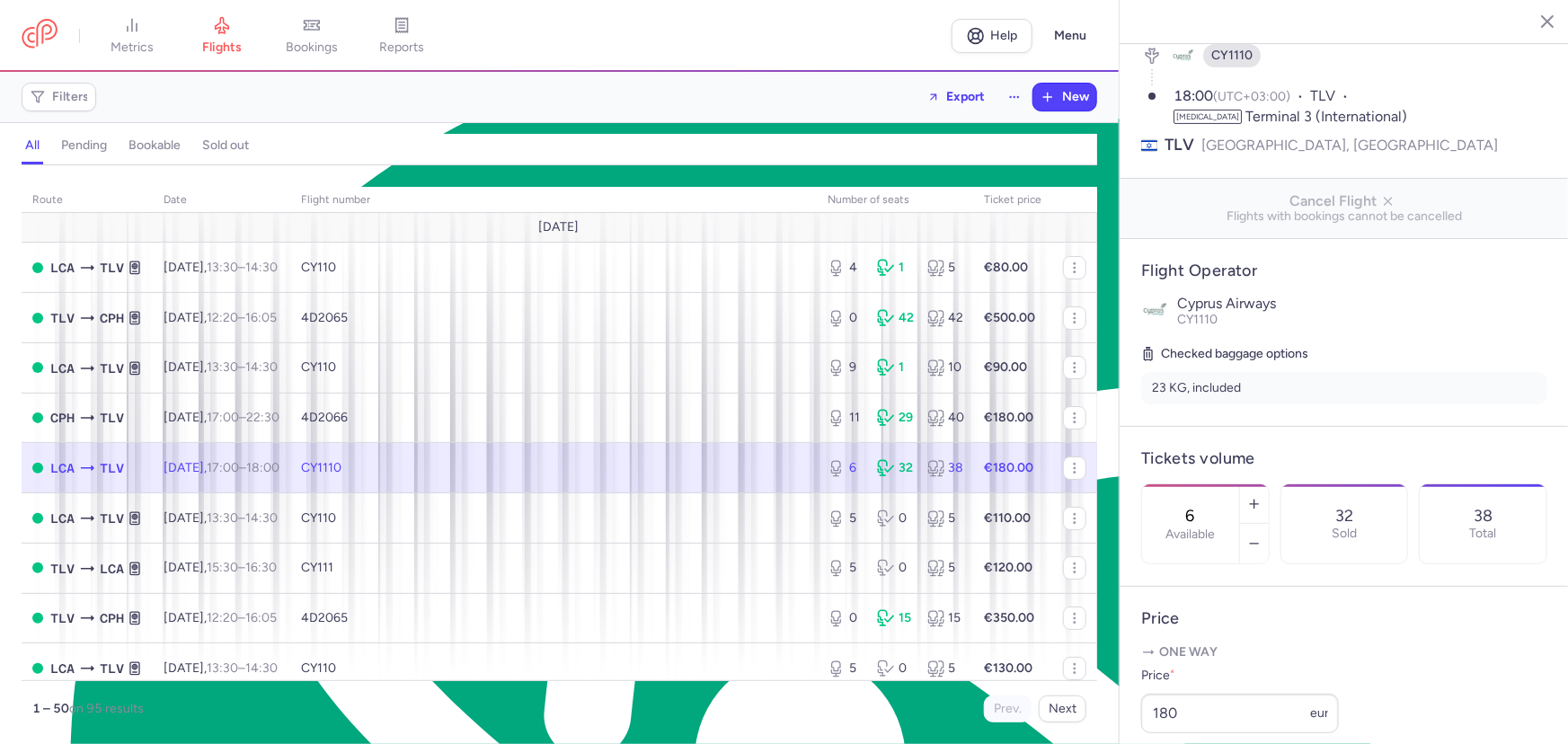 click on "CY1110" at bounding box center [554, 468] 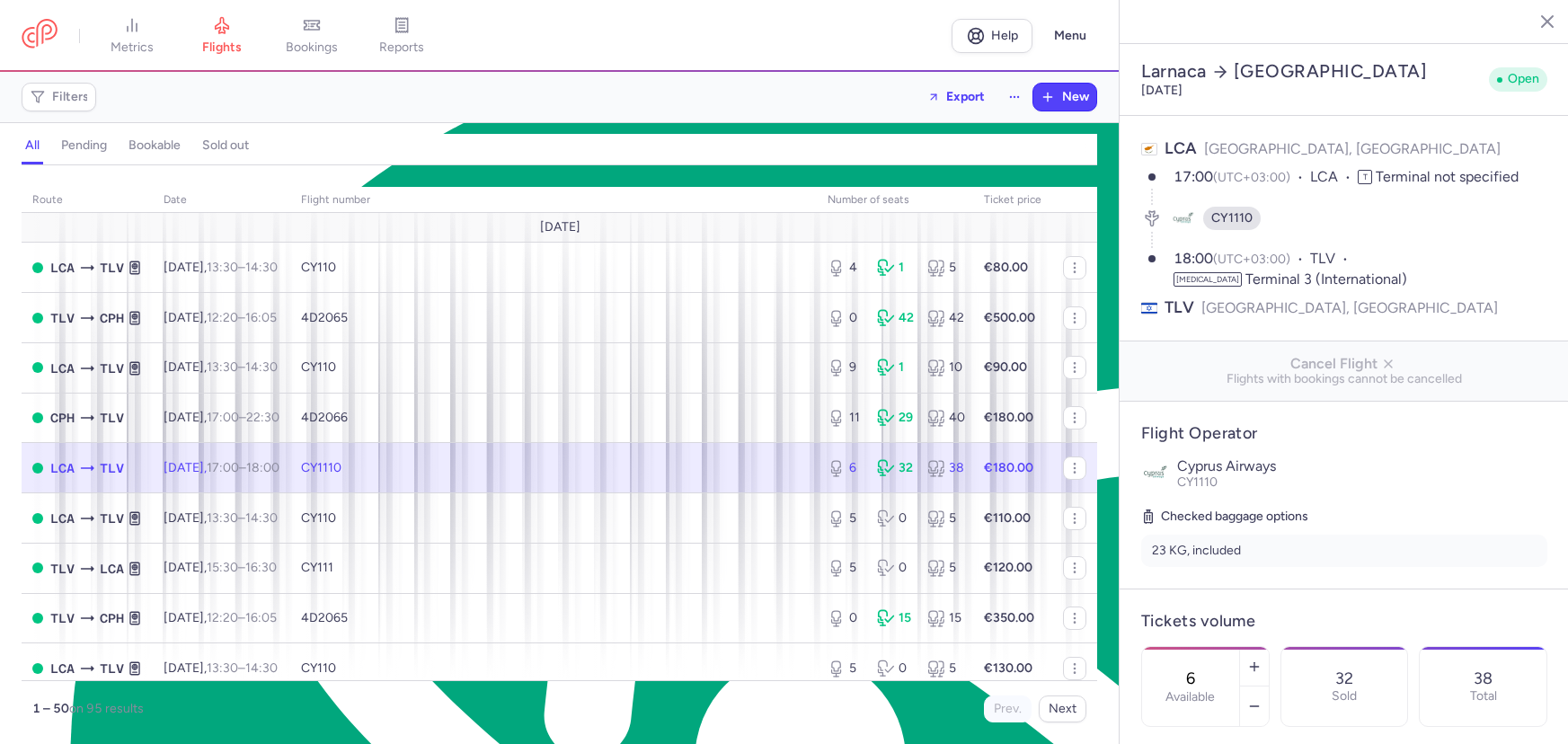 select on "hours" 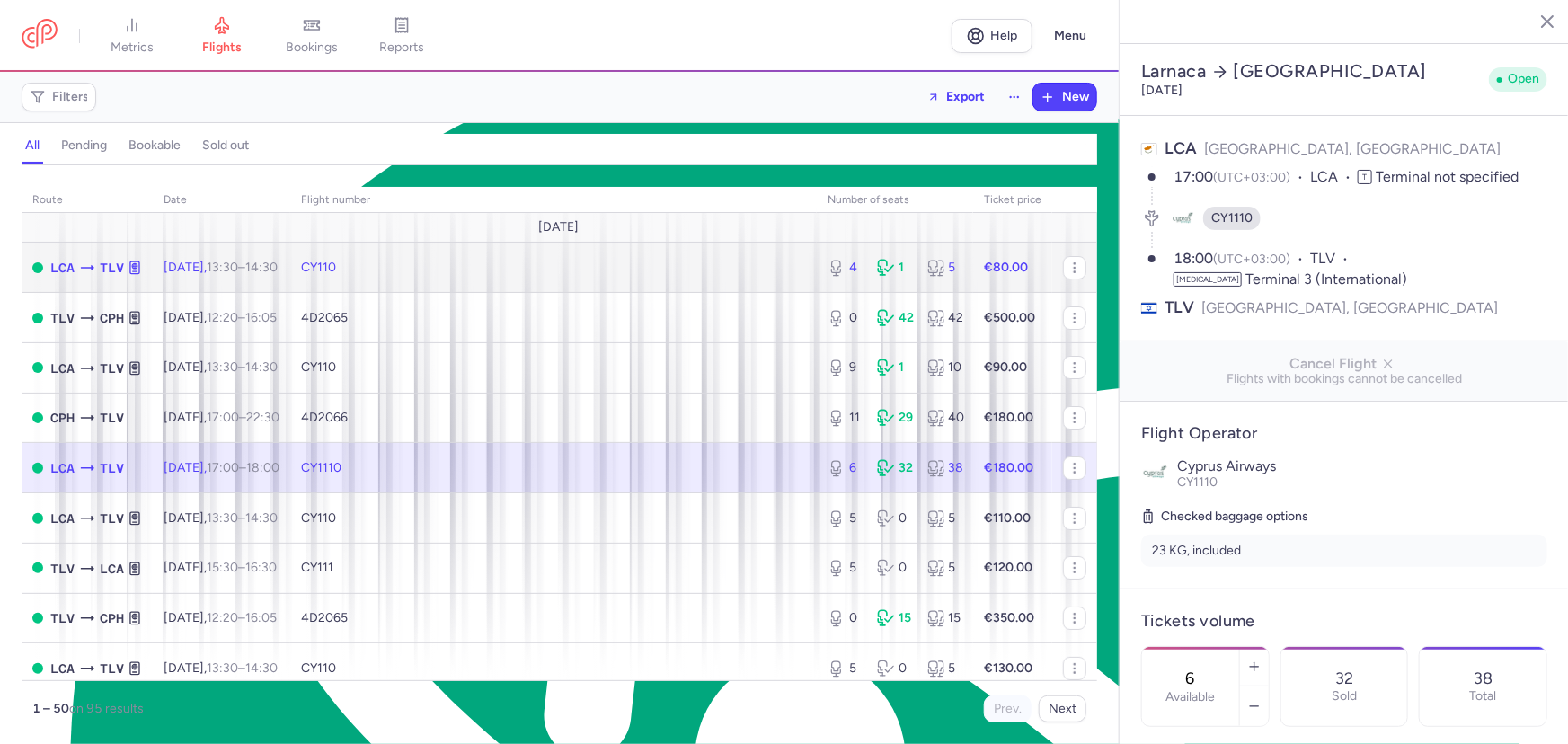 scroll, scrollTop: 8617, scrollLeft: 0, axis: vertical 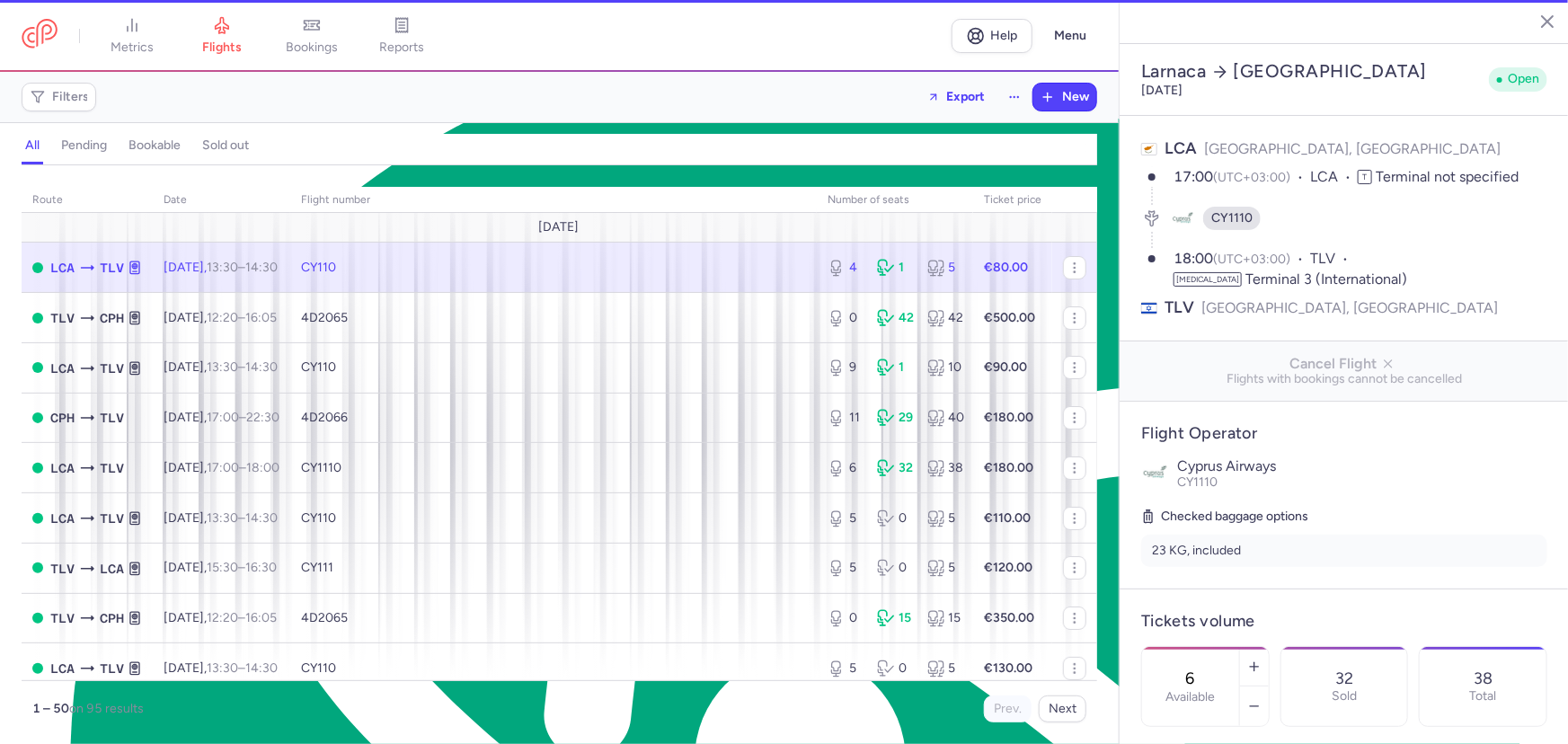 type on "4" 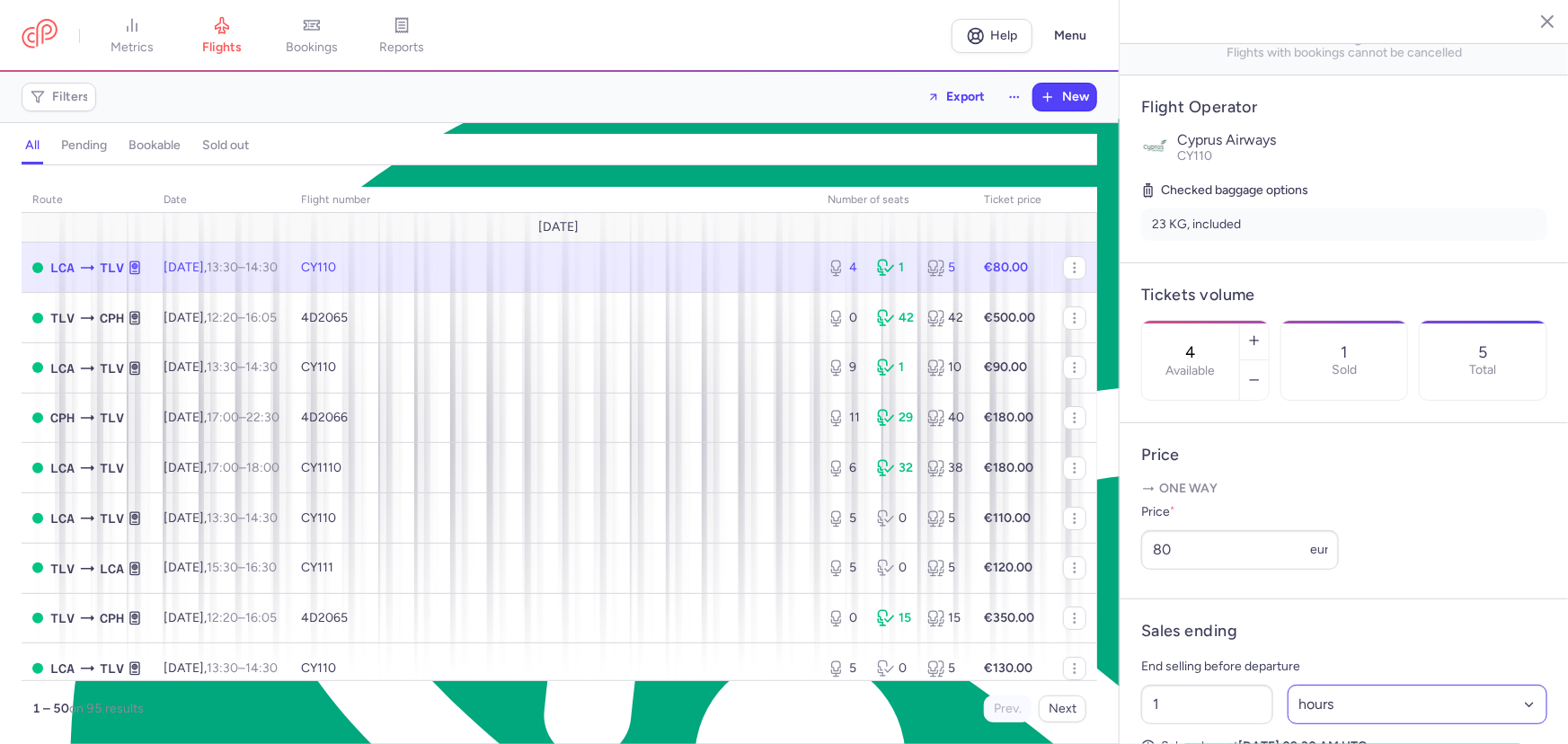 scroll, scrollTop: 559, scrollLeft: 0, axis: vertical 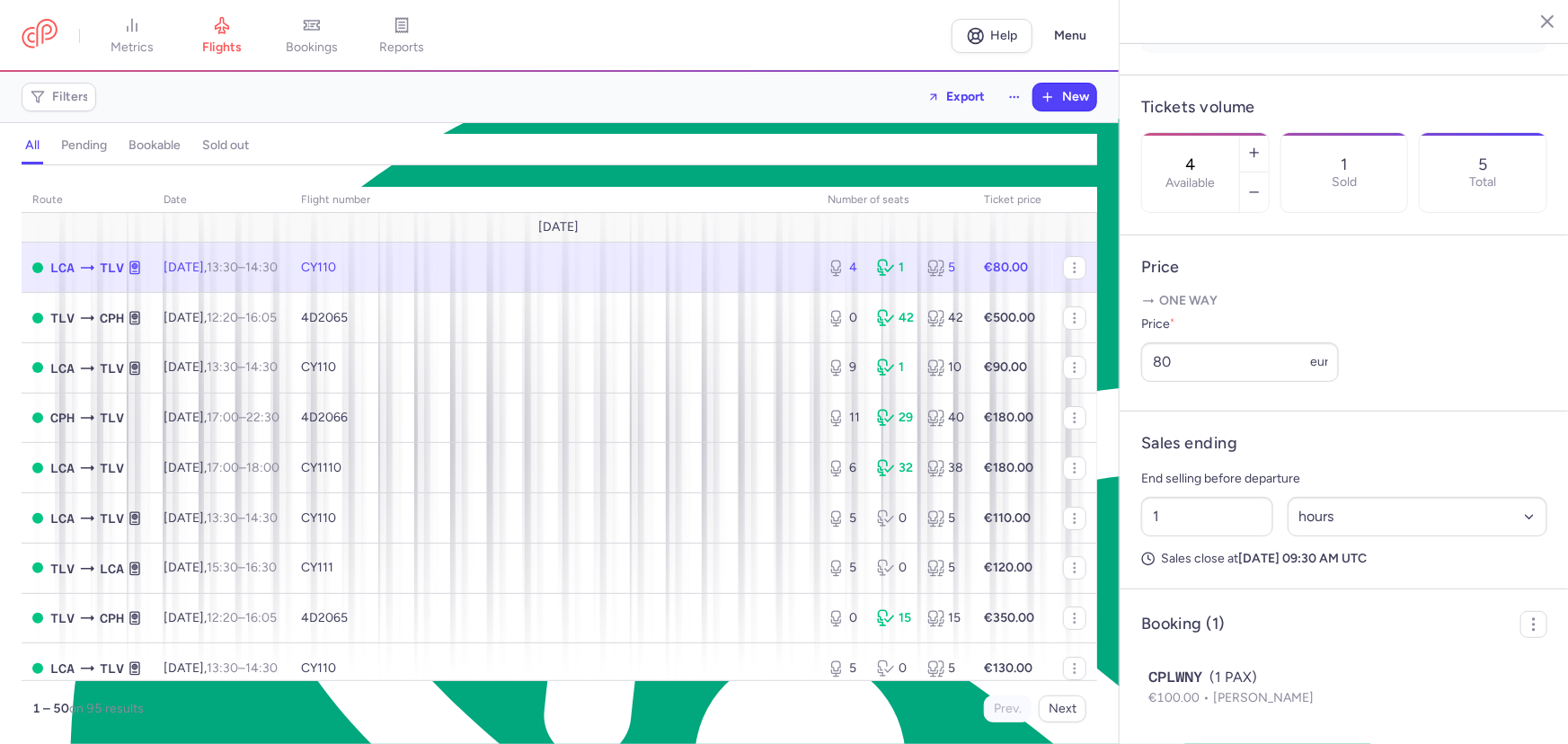 click on "CY110" at bounding box center (554, 268) 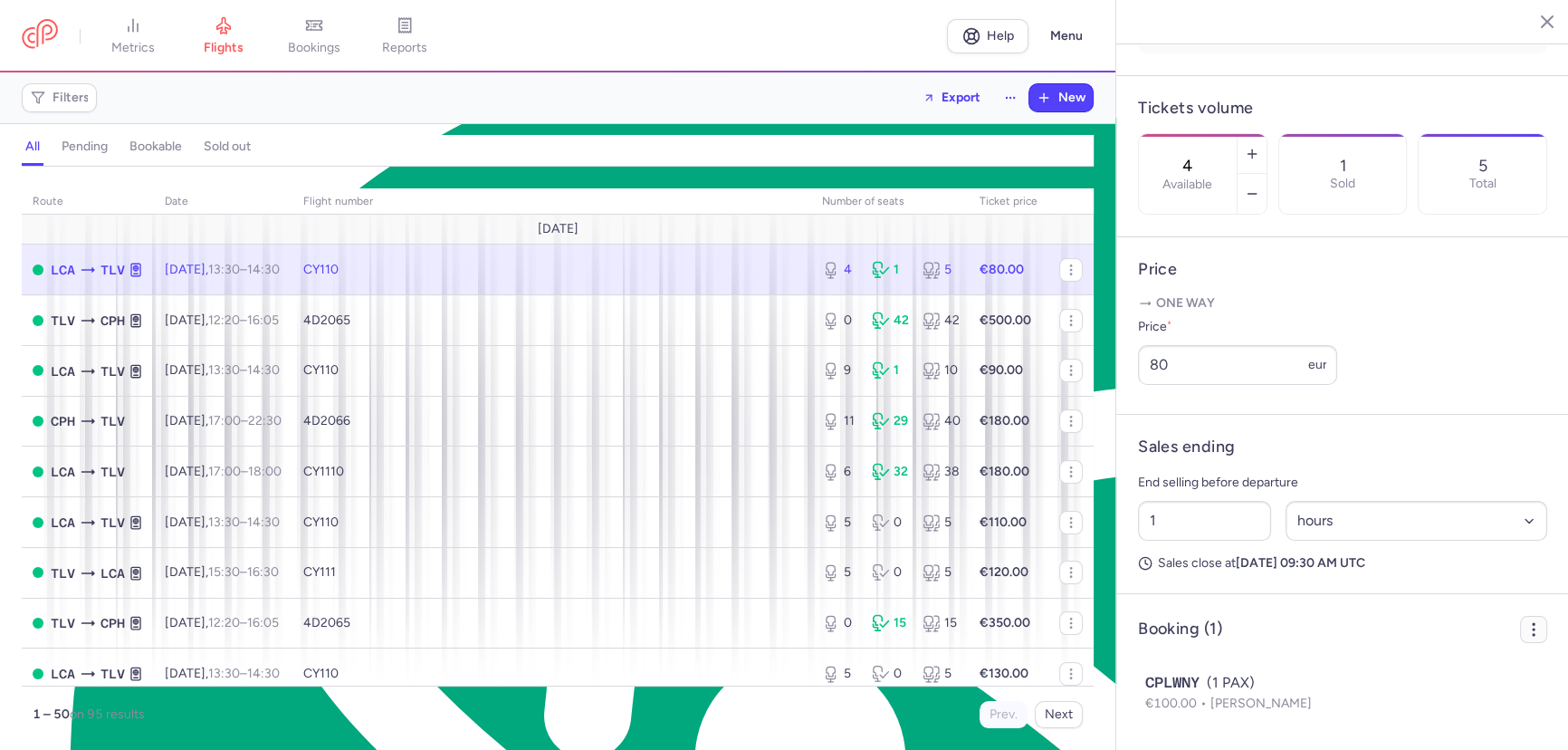 click 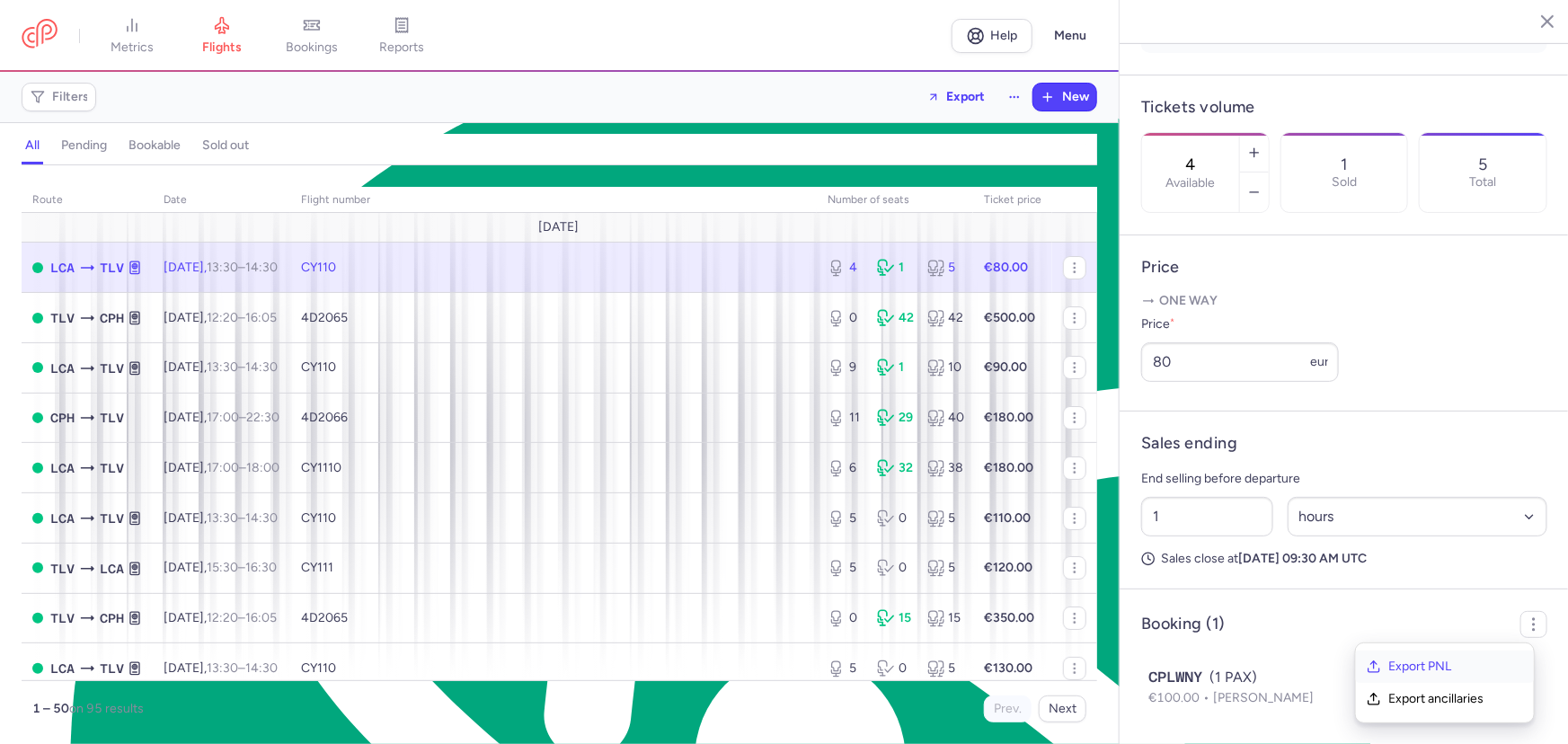 click on "Export PNL" at bounding box center (1456, 667) 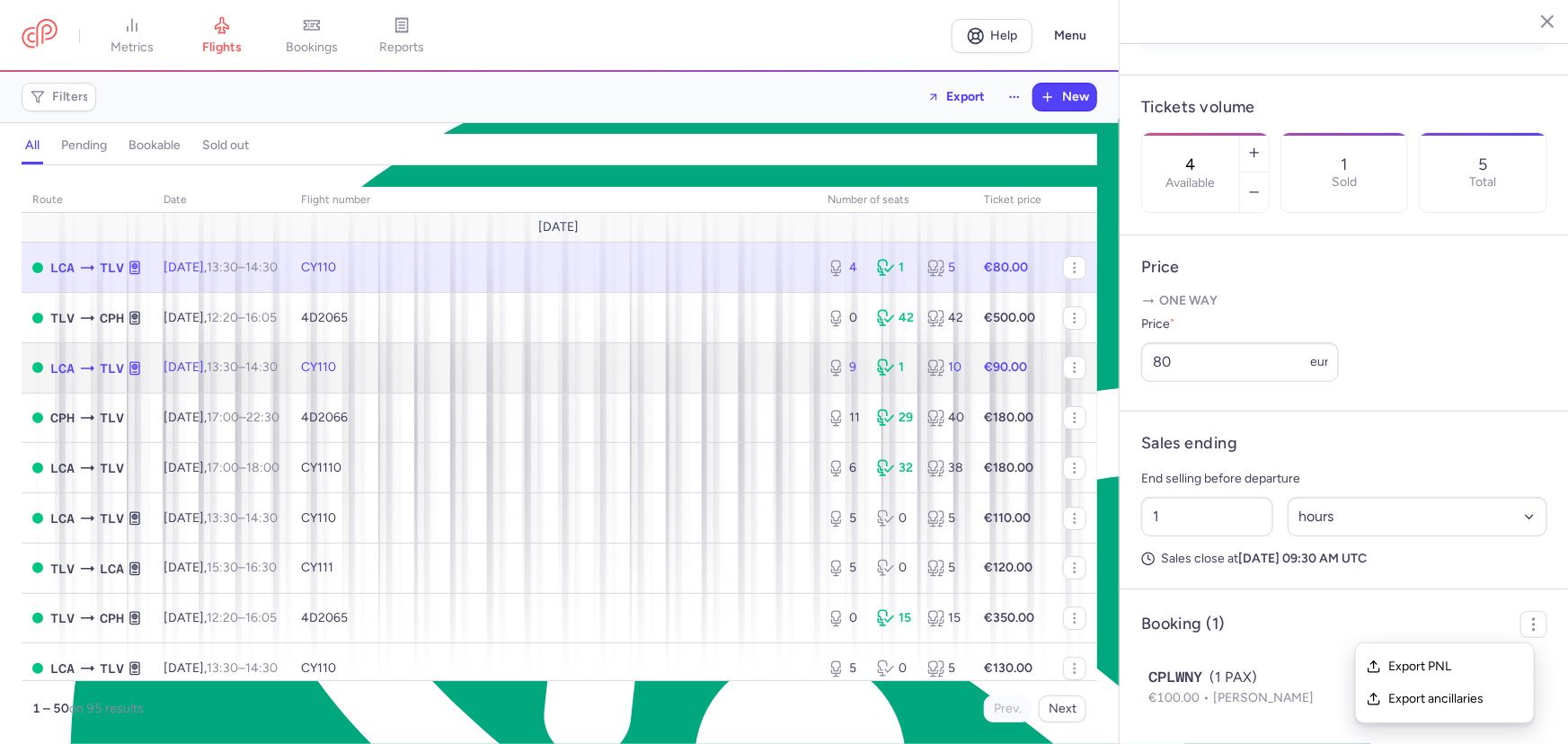 click on "CY110" at bounding box center (554, 368) 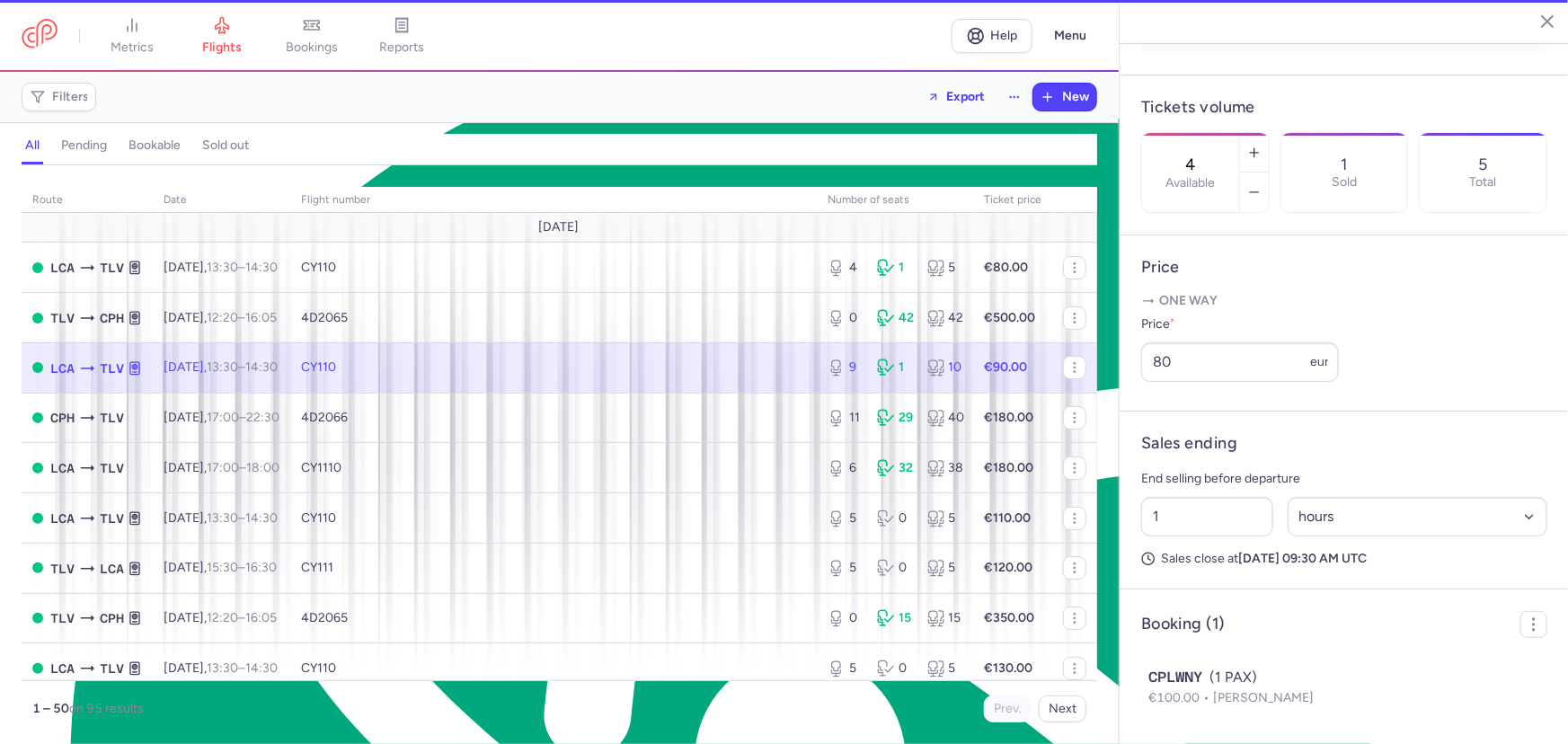type on "9" 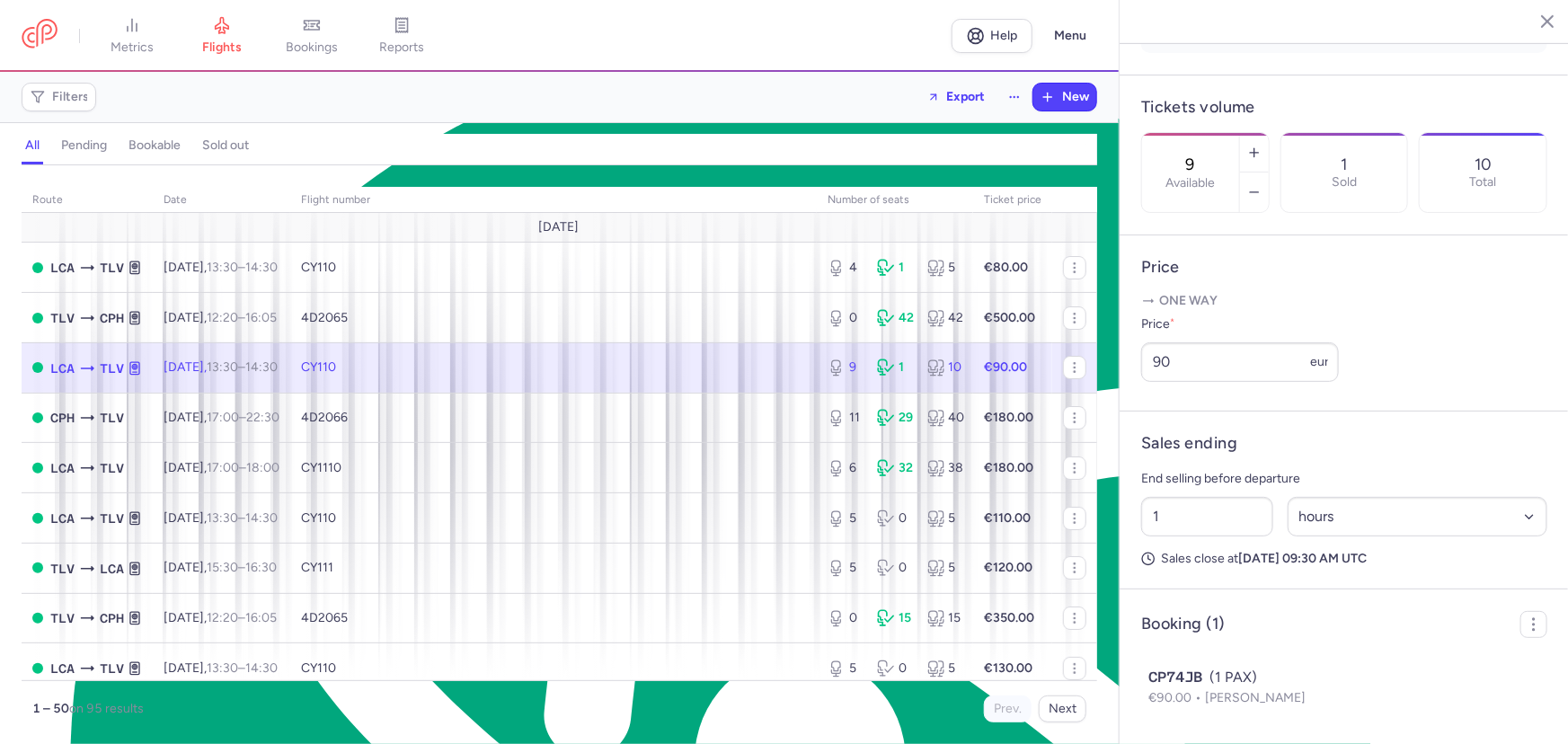 click on "CY110" at bounding box center [554, 368] 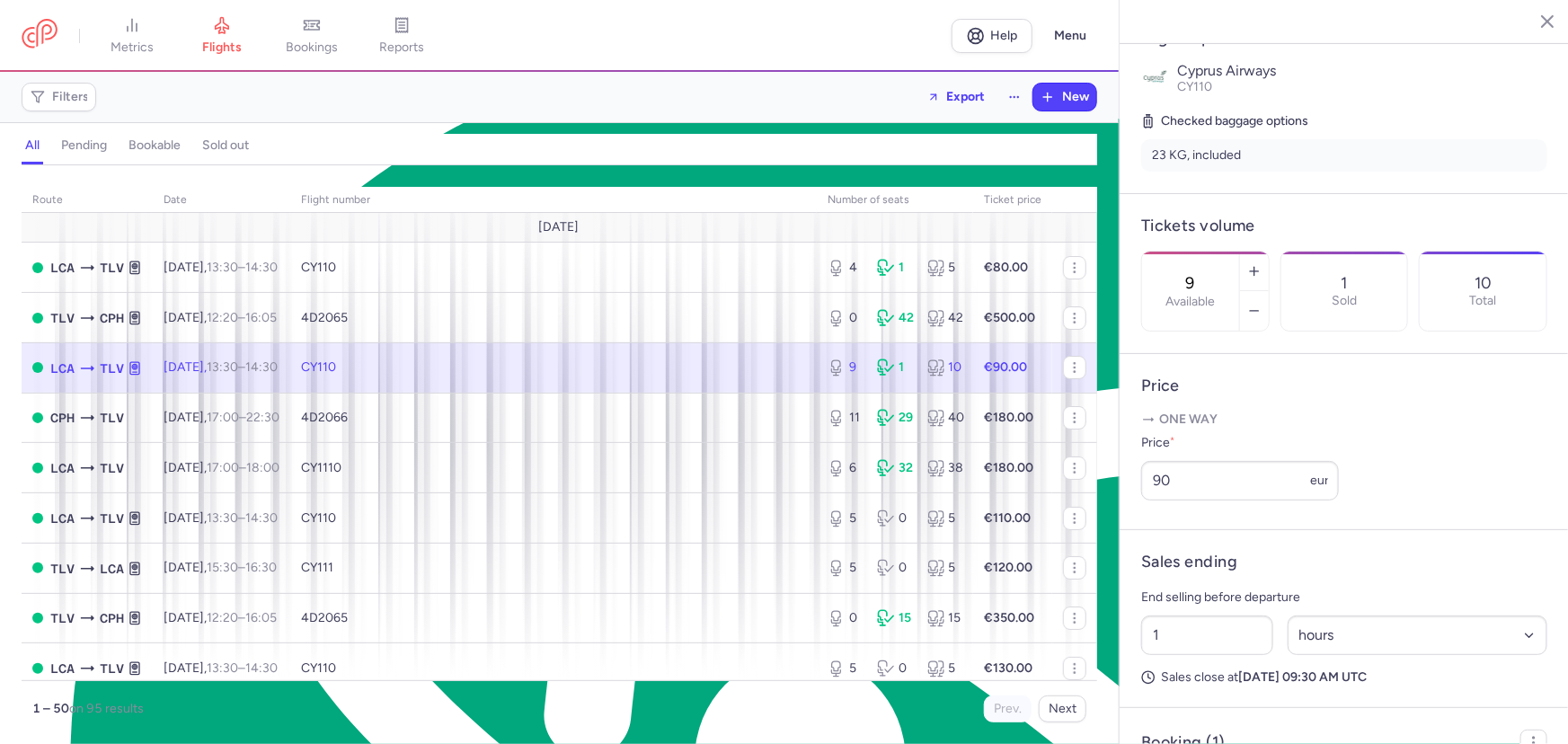scroll, scrollTop: 151, scrollLeft: 0, axis: vertical 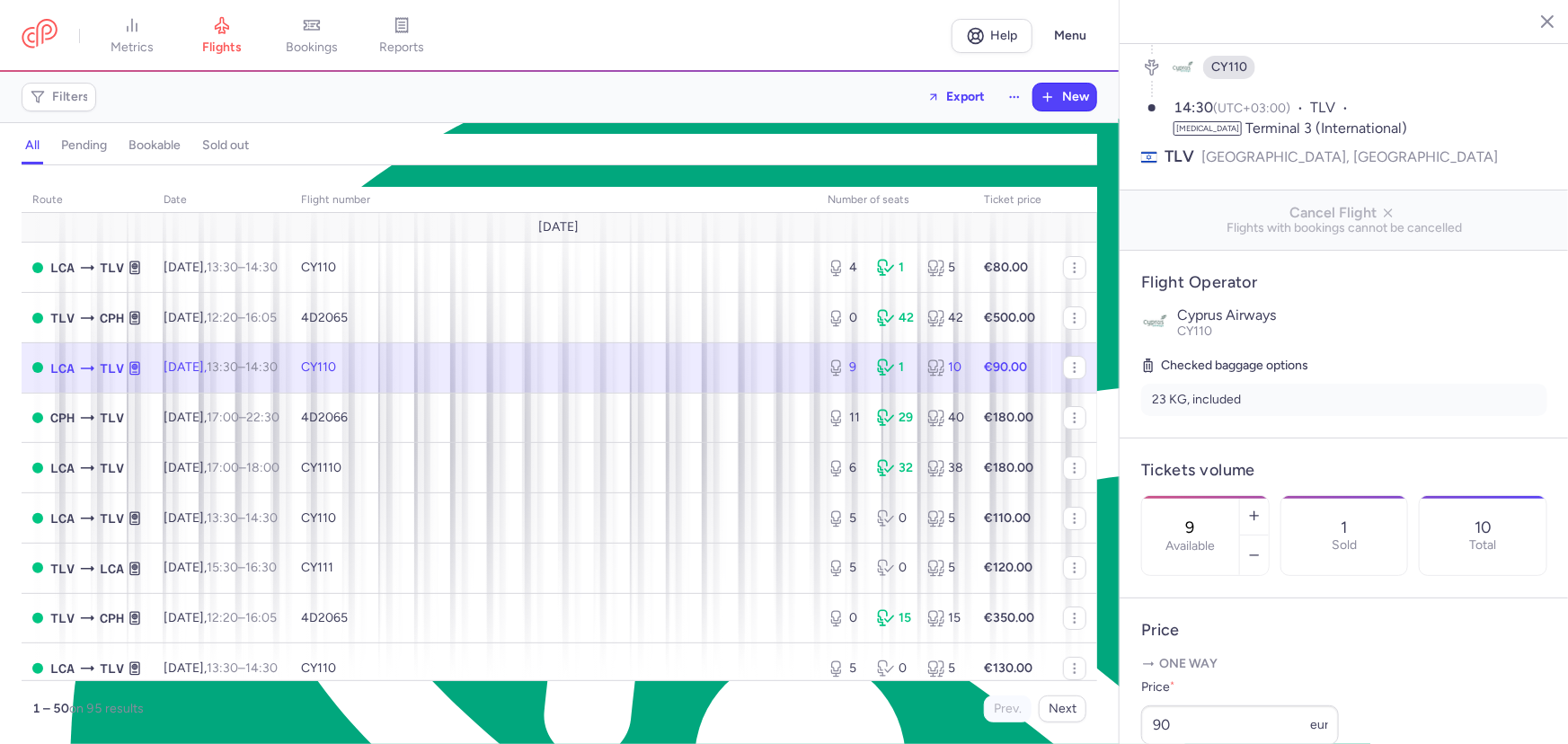 type on "9" 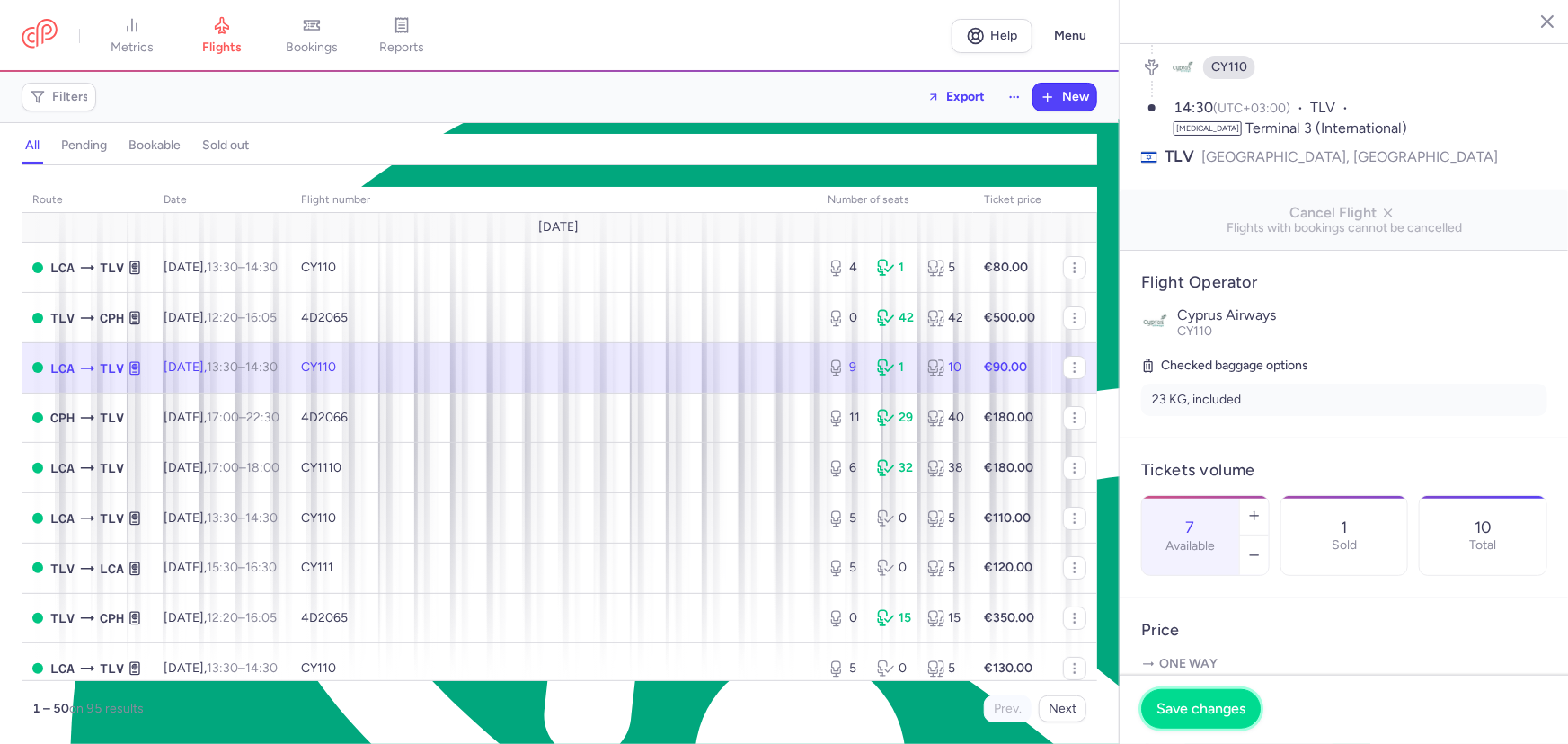 click on "Save changes" at bounding box center (1200, 709) 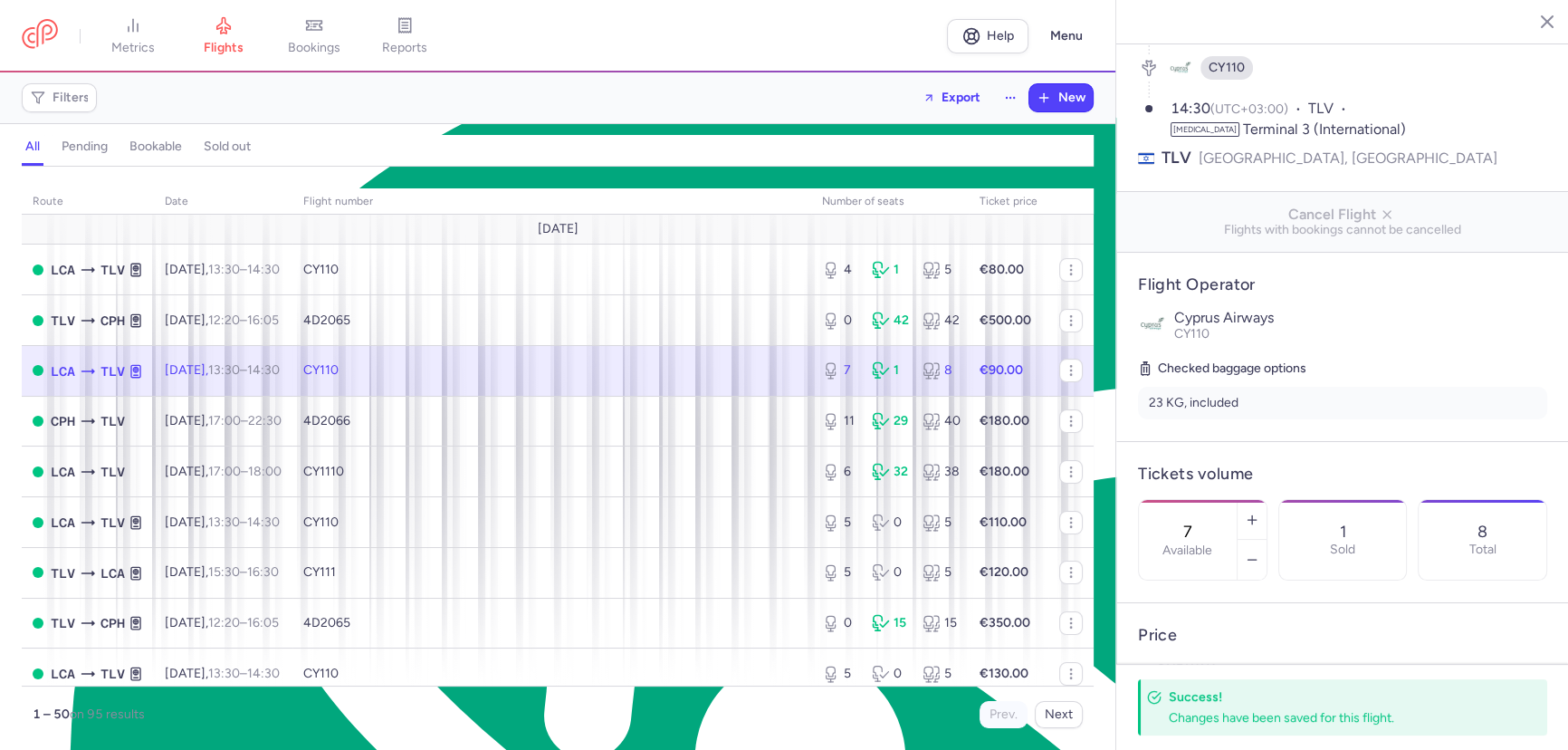 click on "CY110" at bounding box center [551, 370] 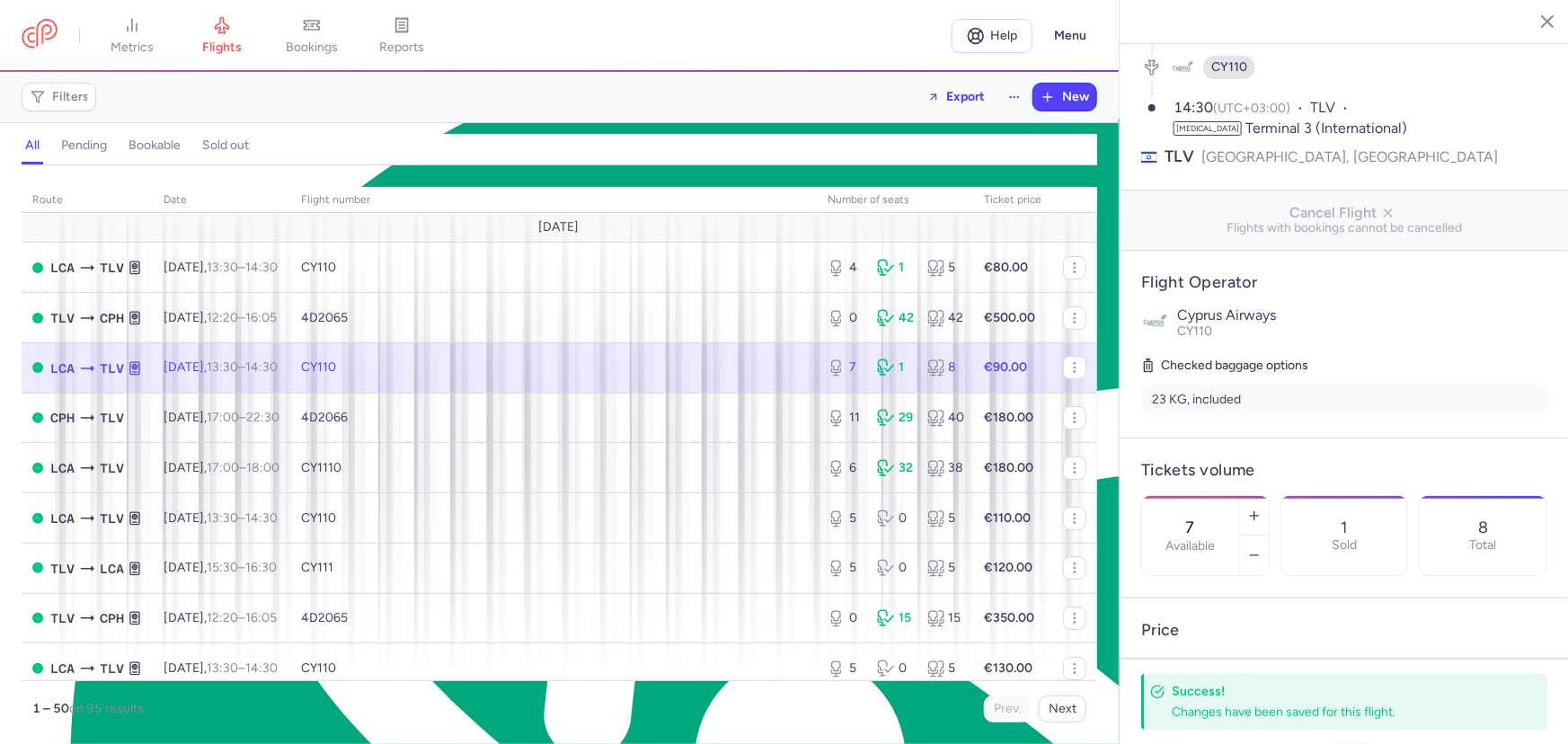 drag, startPoint x: 1231, startPoint y: 485, endPoint x: 1217, endPoint y: 483, distance: 14.142136 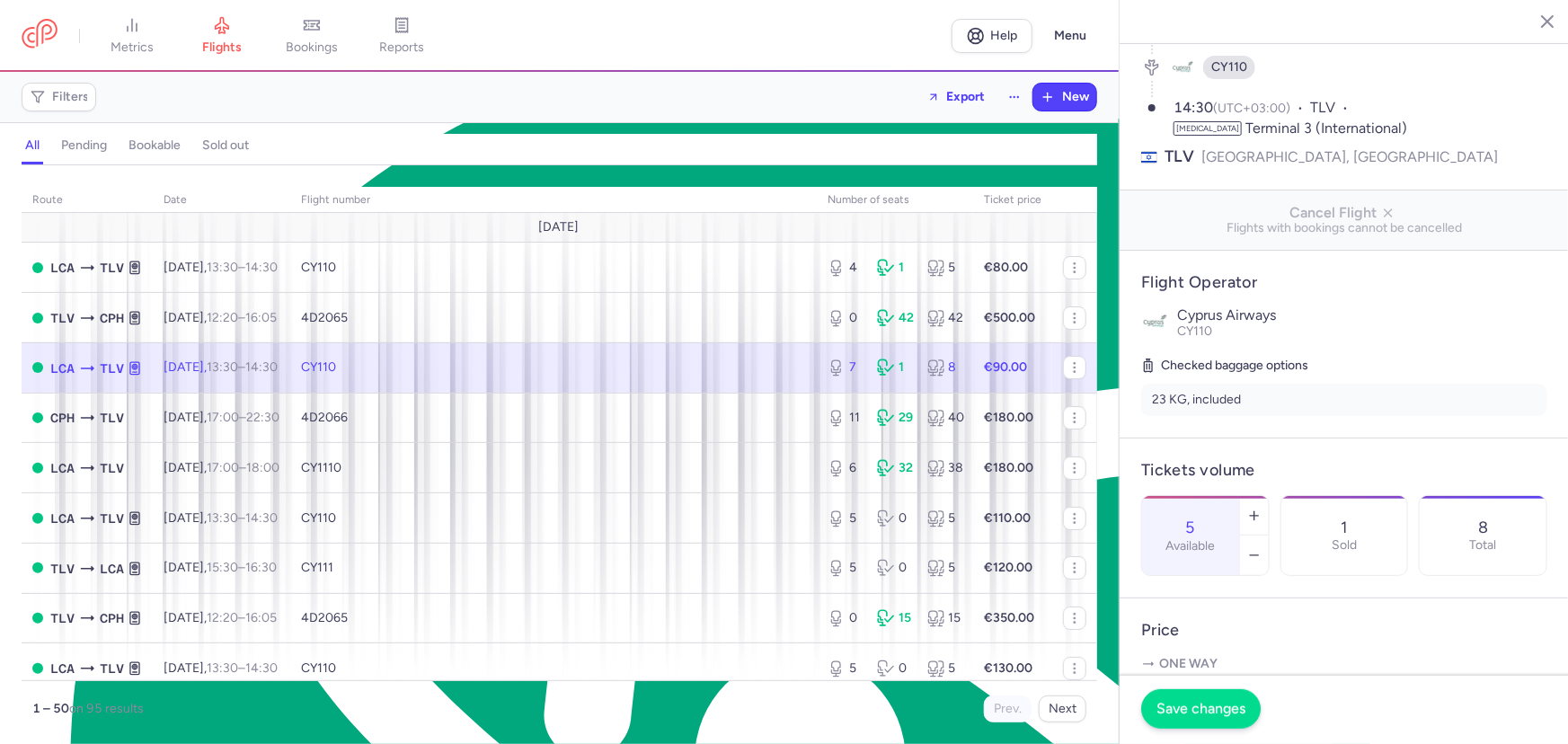 type on "5" 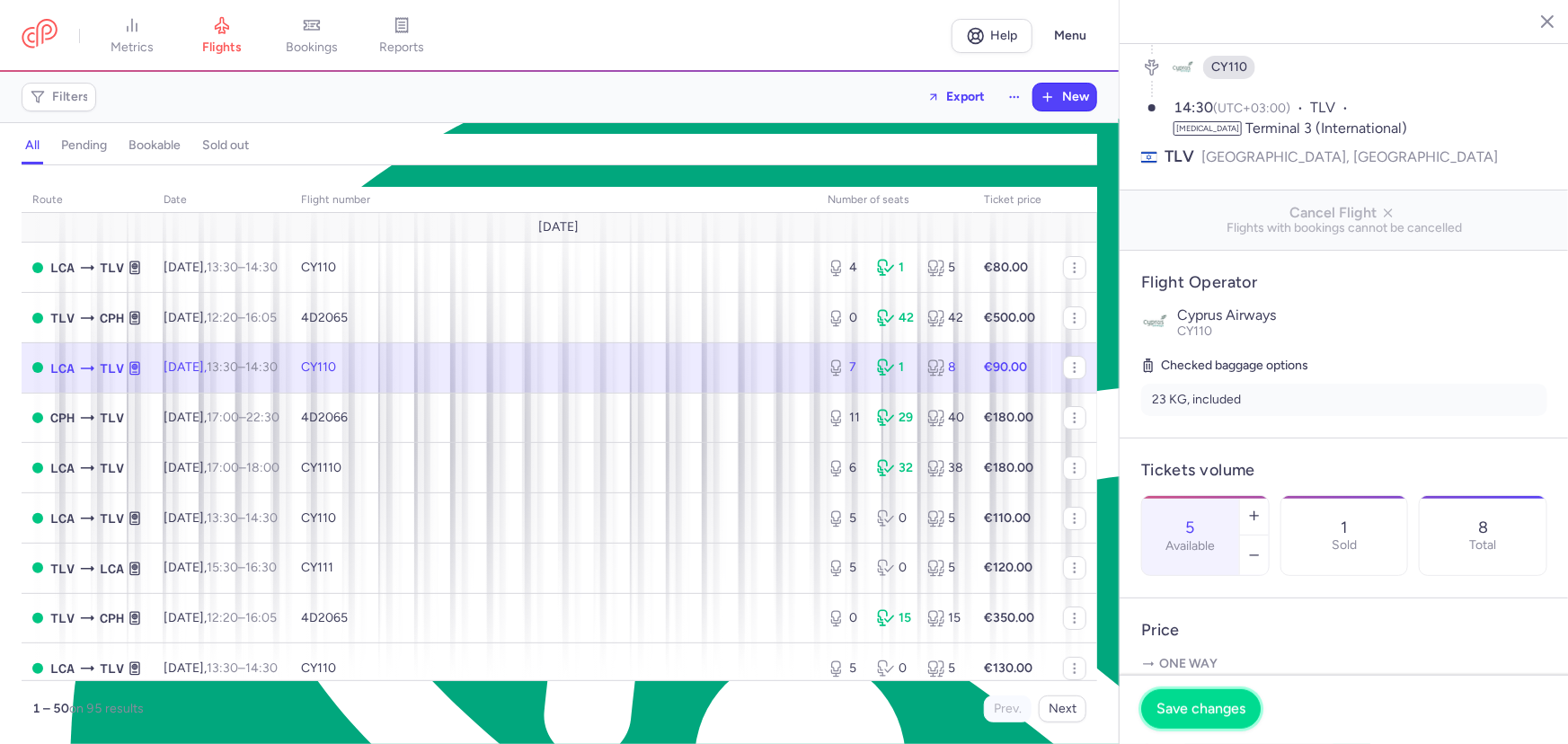 click on "Save changes" at bounding box center (1200, 709) 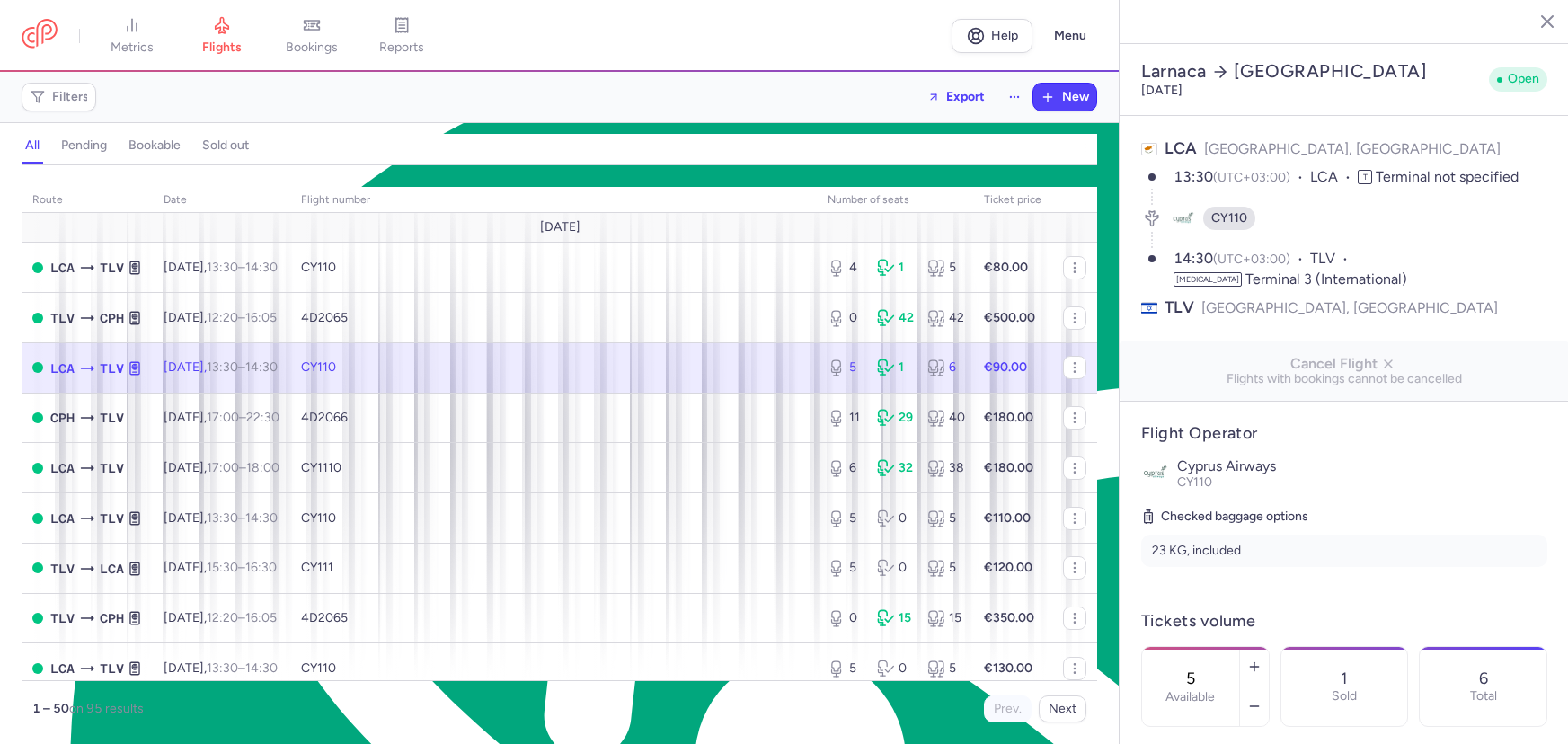 select on "hours" 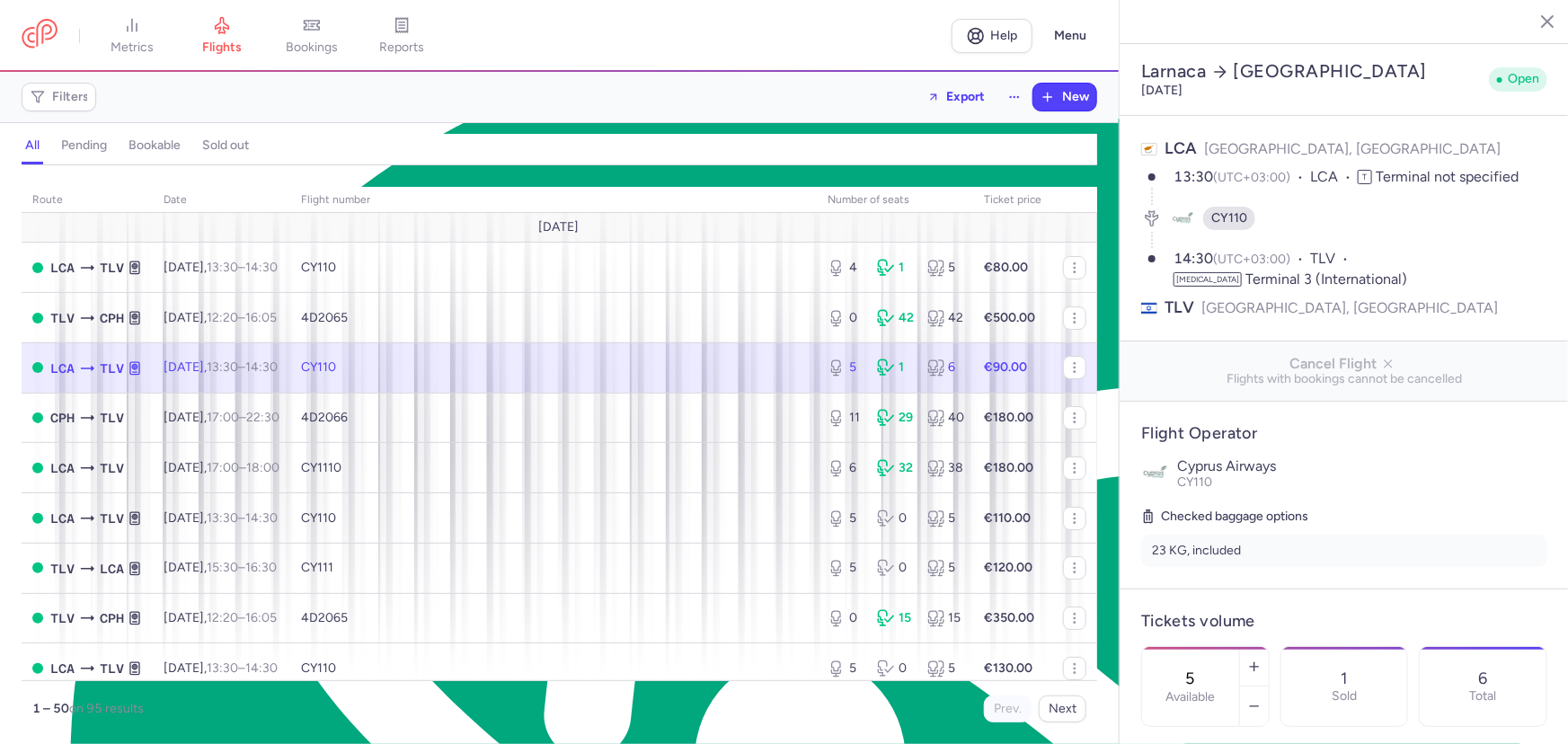 scroll, scrollTop: 8617, scrollLeft: 0, axis: vertical 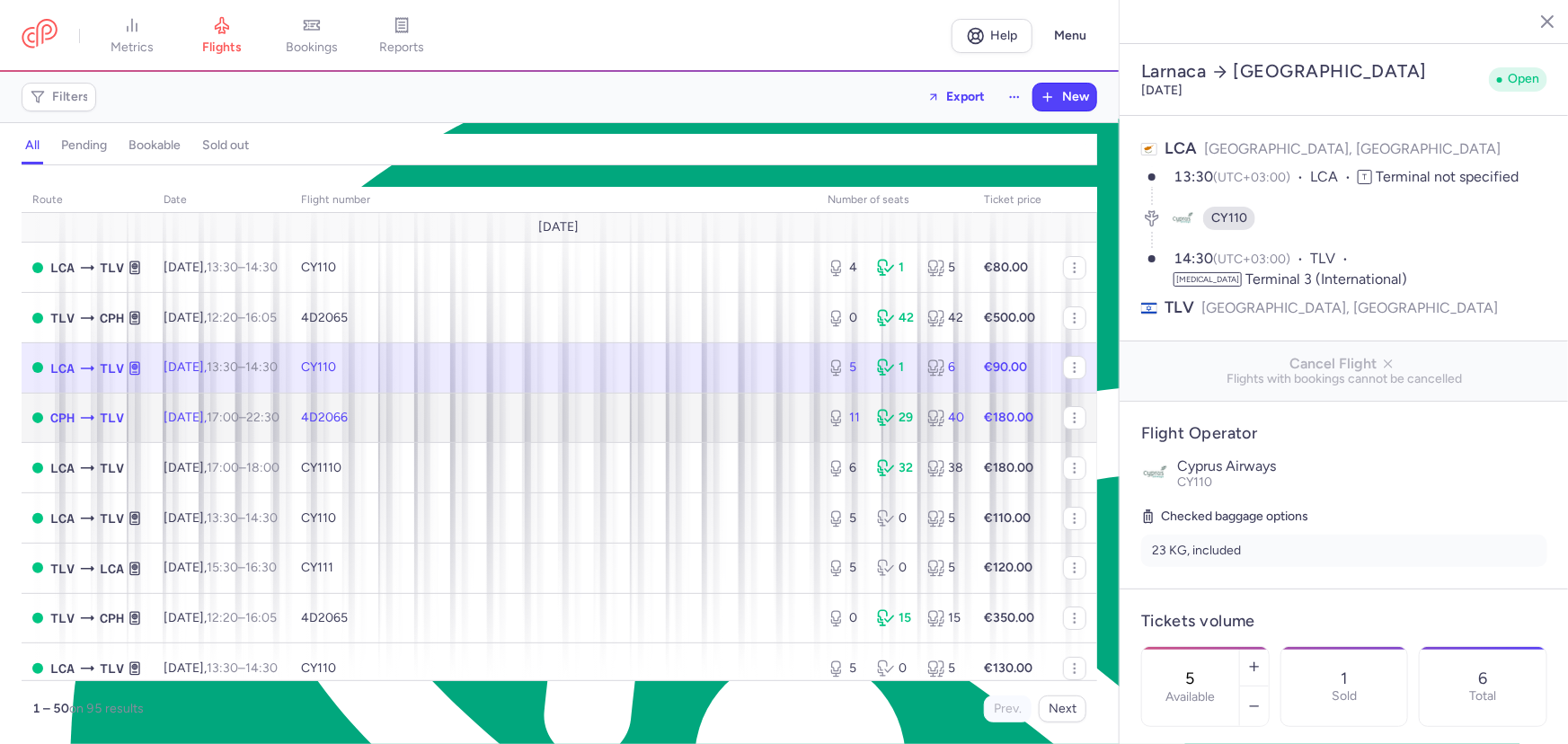 click on "4D2066" at bounding box center (554, 418) 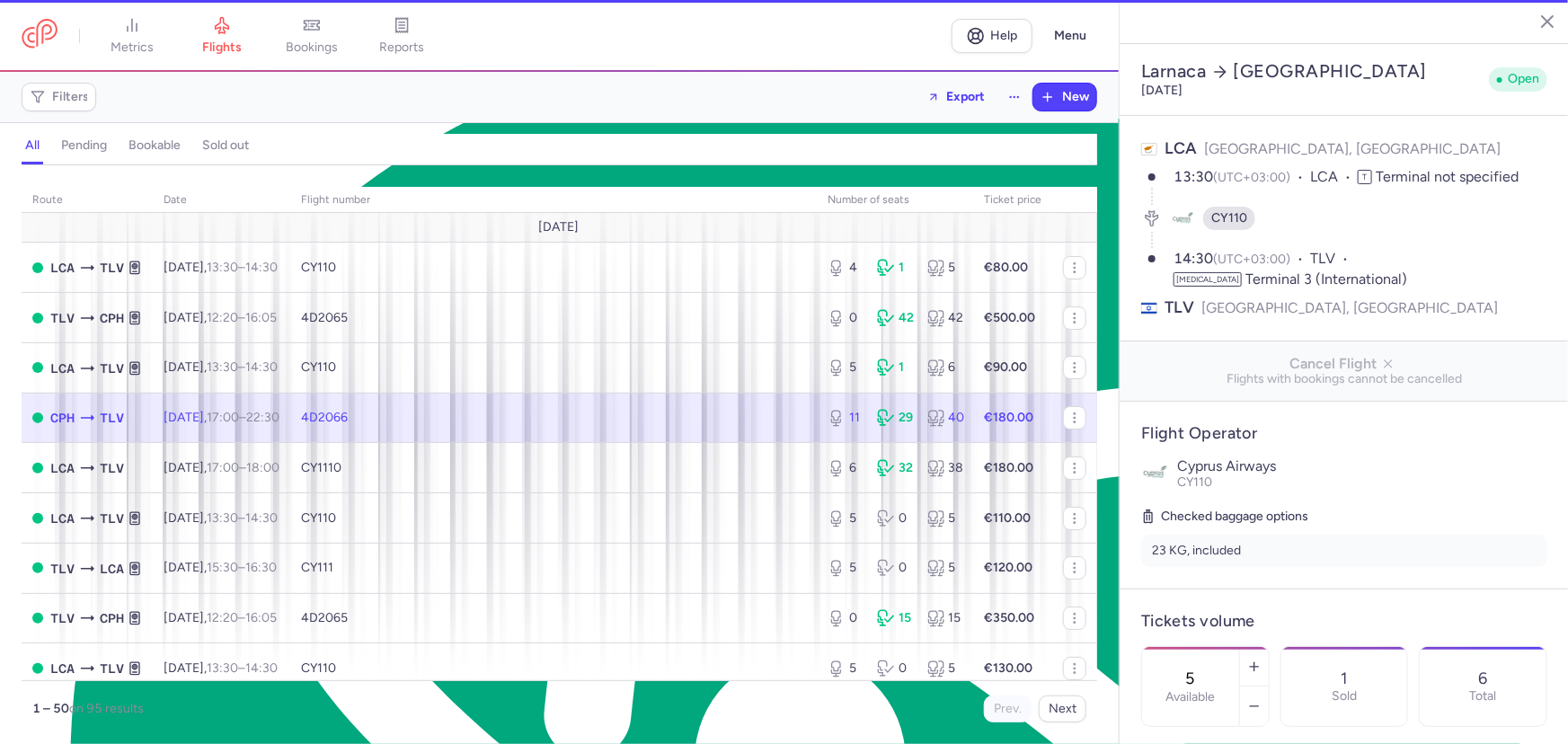 type on "11" 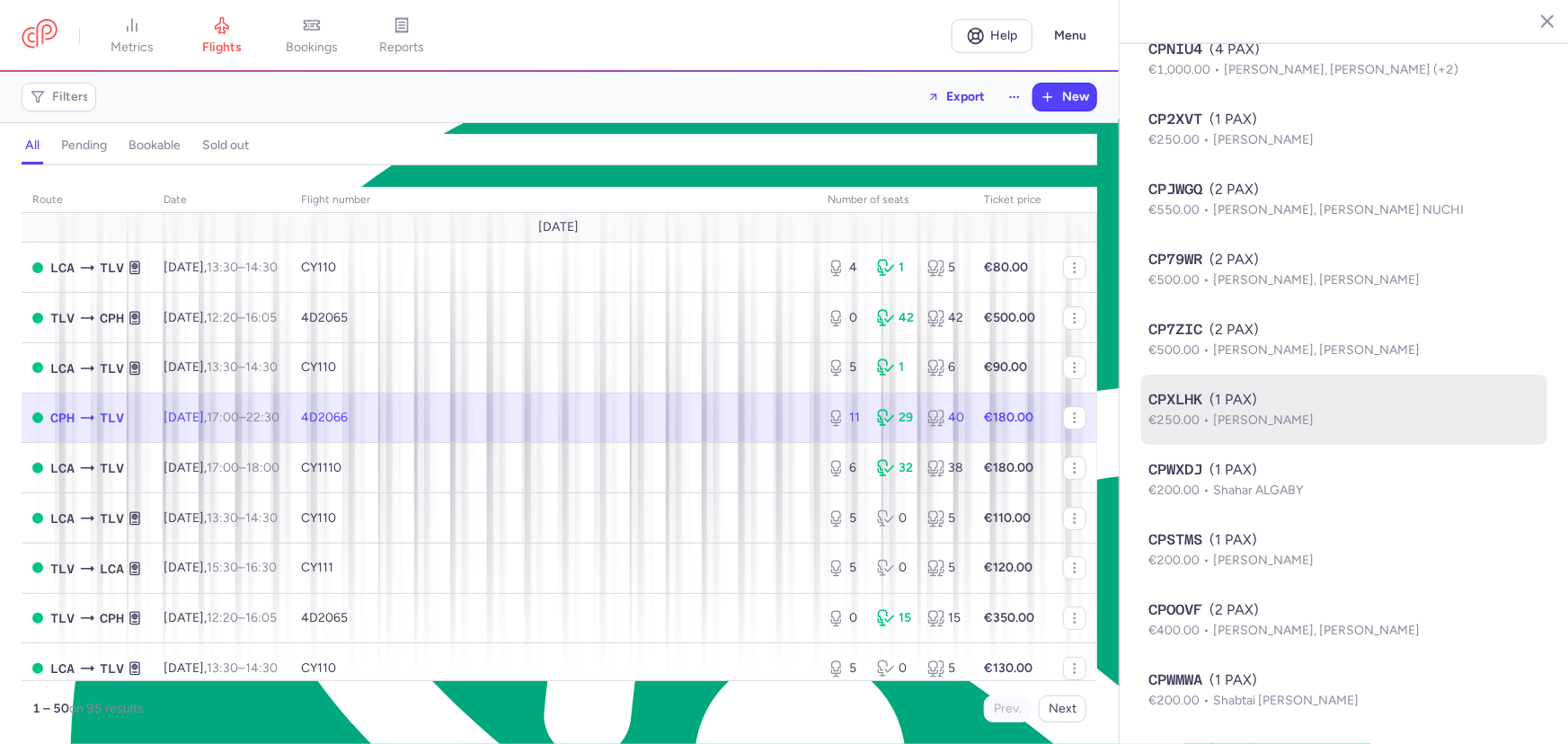 scroll, scrollTop: 1225, scrollLeft: 0, axis: vertical 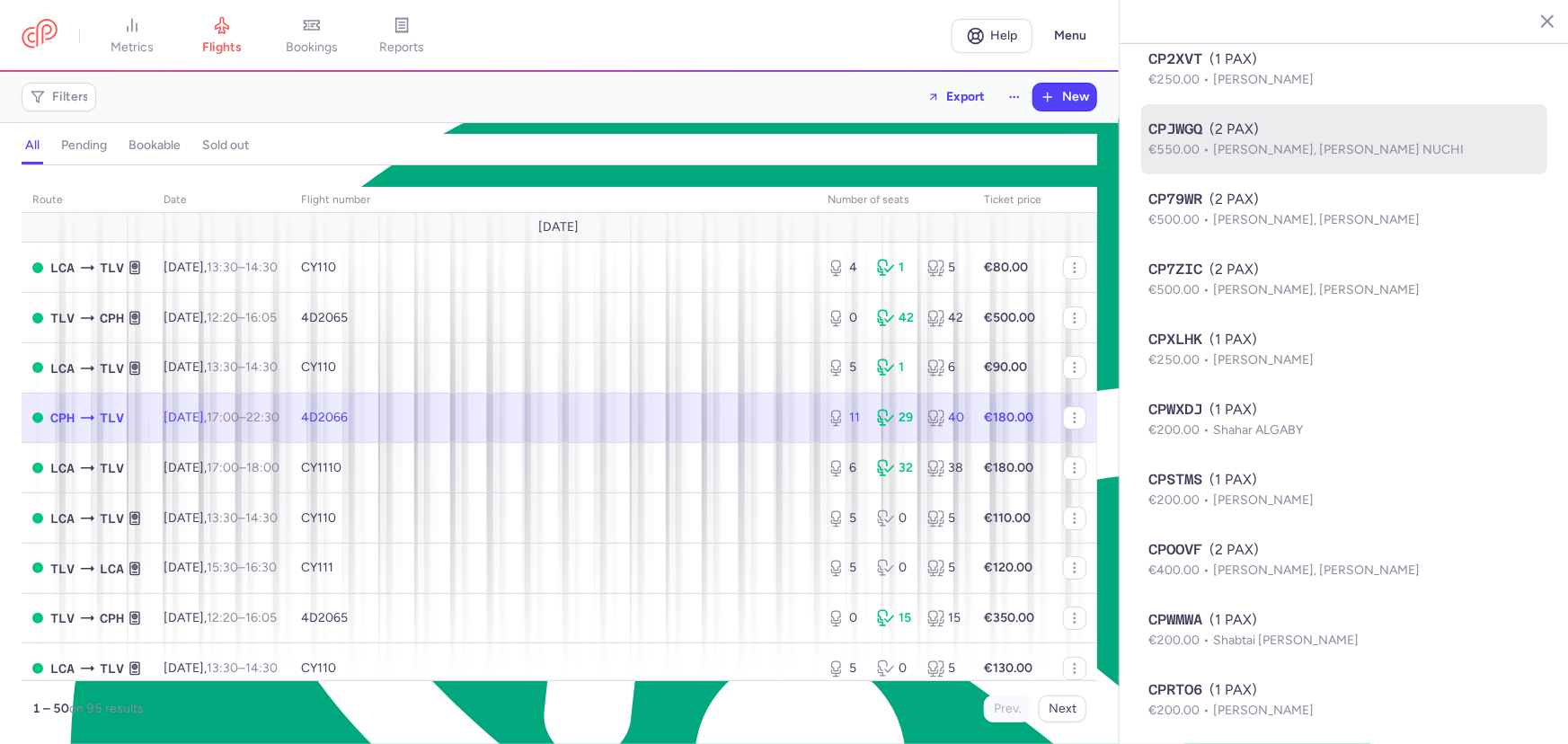click on "Adah  NUCHI, Ayala HAZAI NUCHI" at bounding box center [1338, 149] 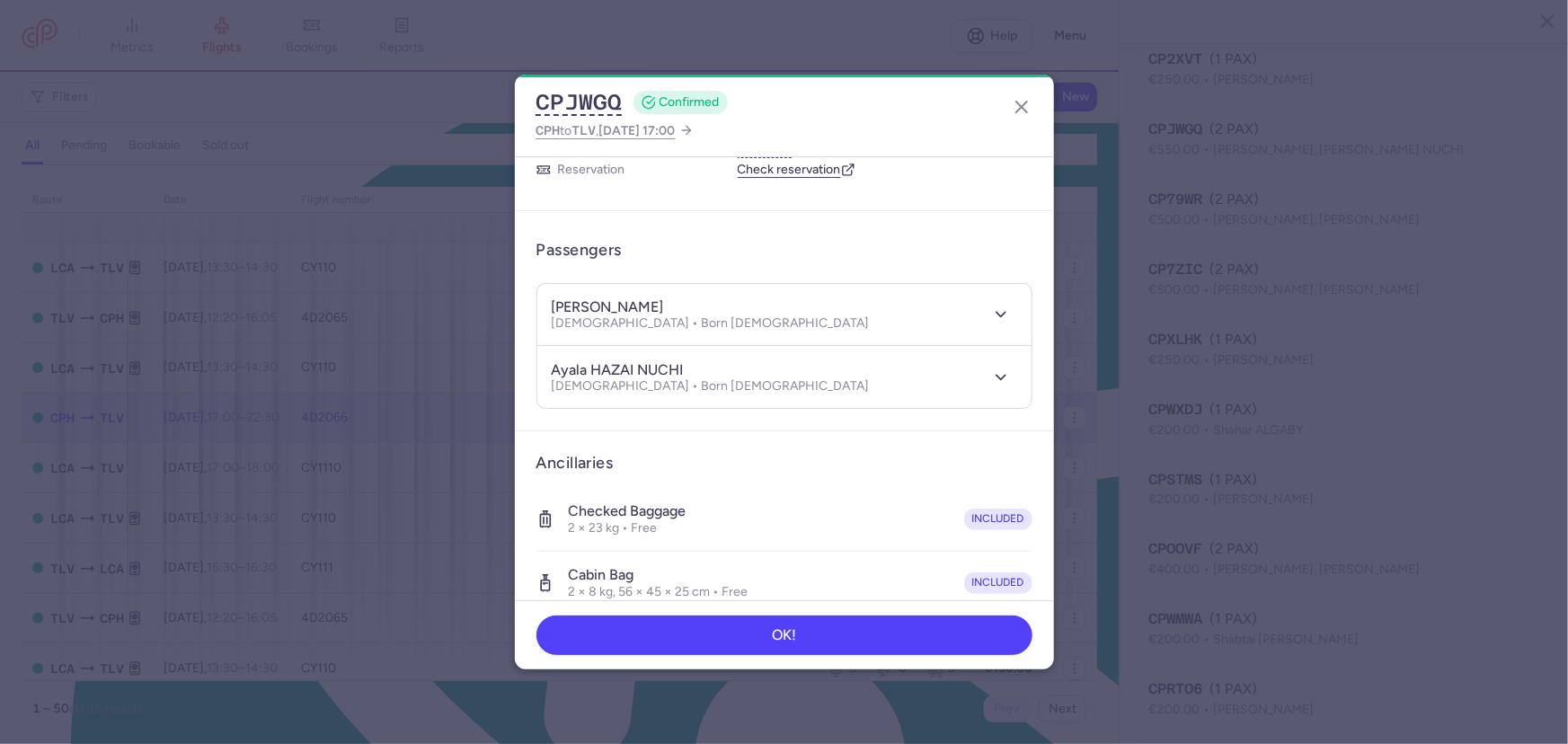 scroll, scrollTop: 0, scrollLeft: 0, axis: both 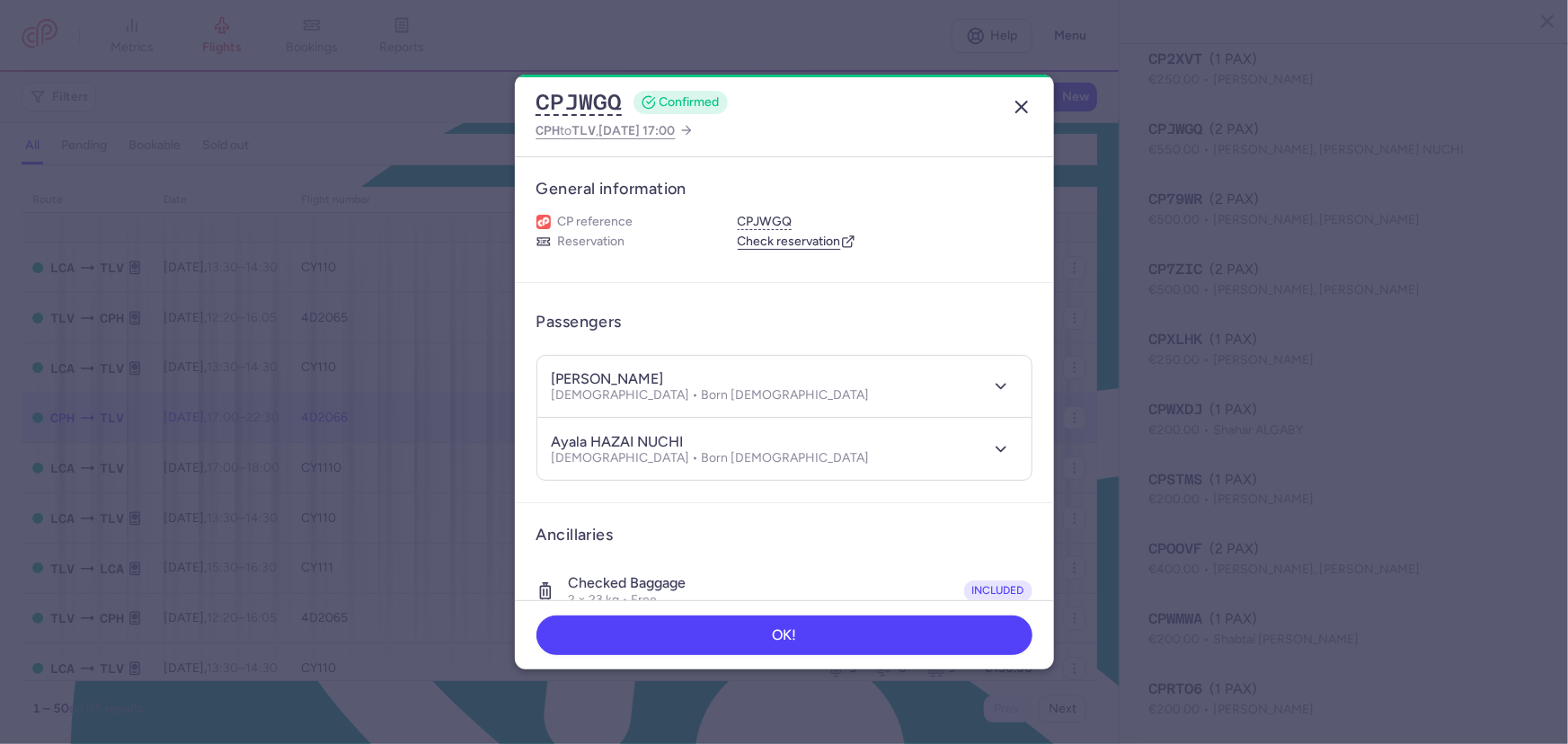 click 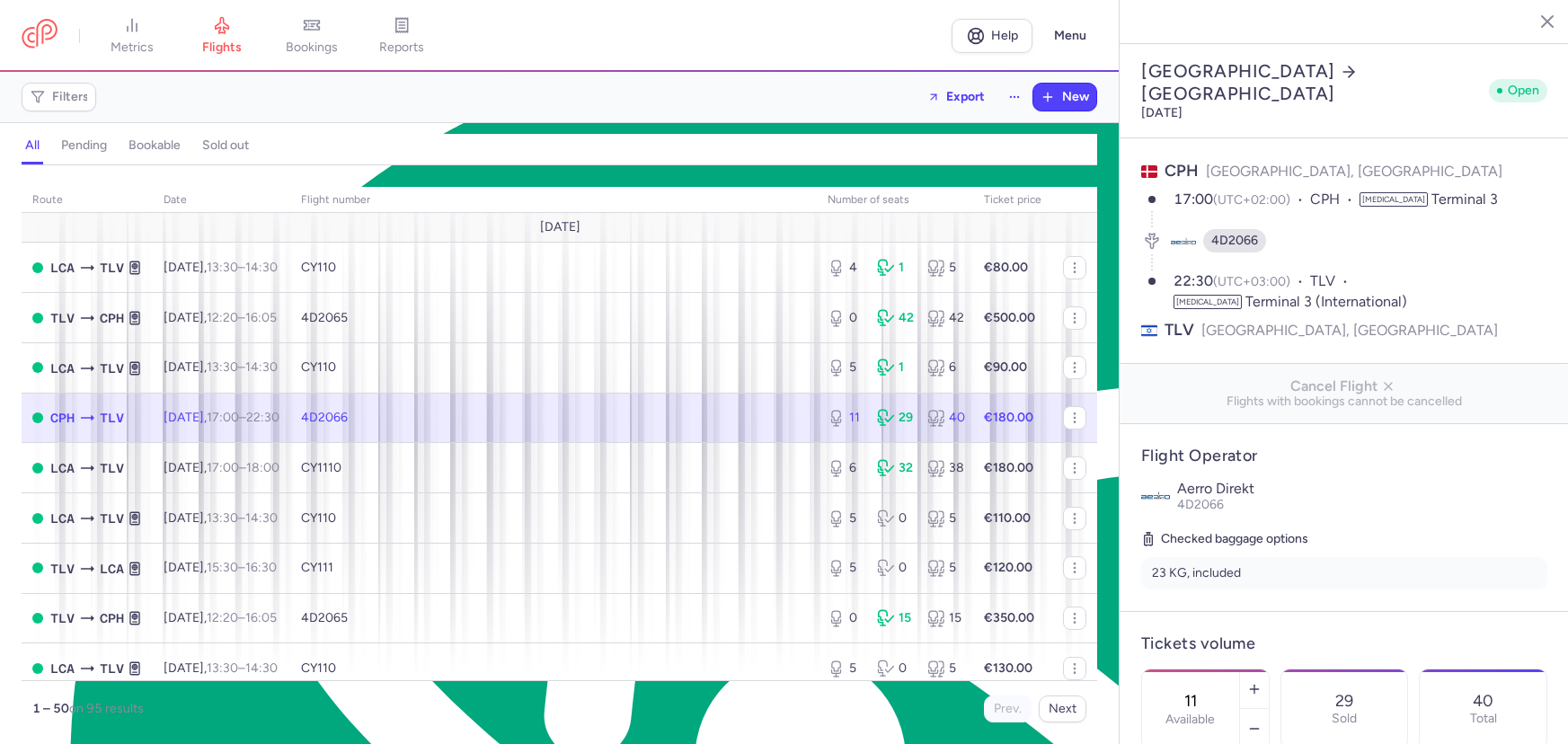 select on "days" 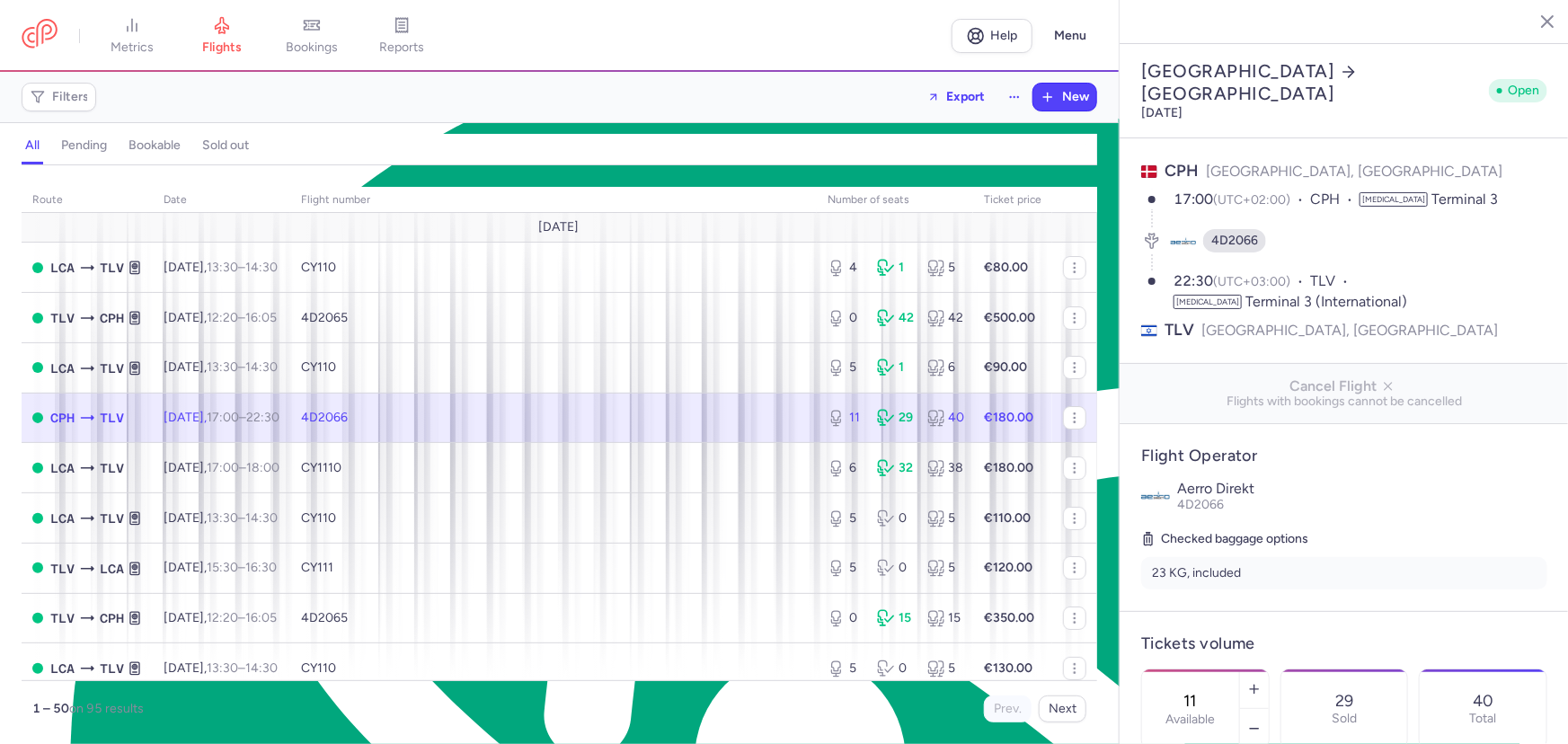 scroll, scrollTop: 8617, scrollLeft: 0, axis: vertical 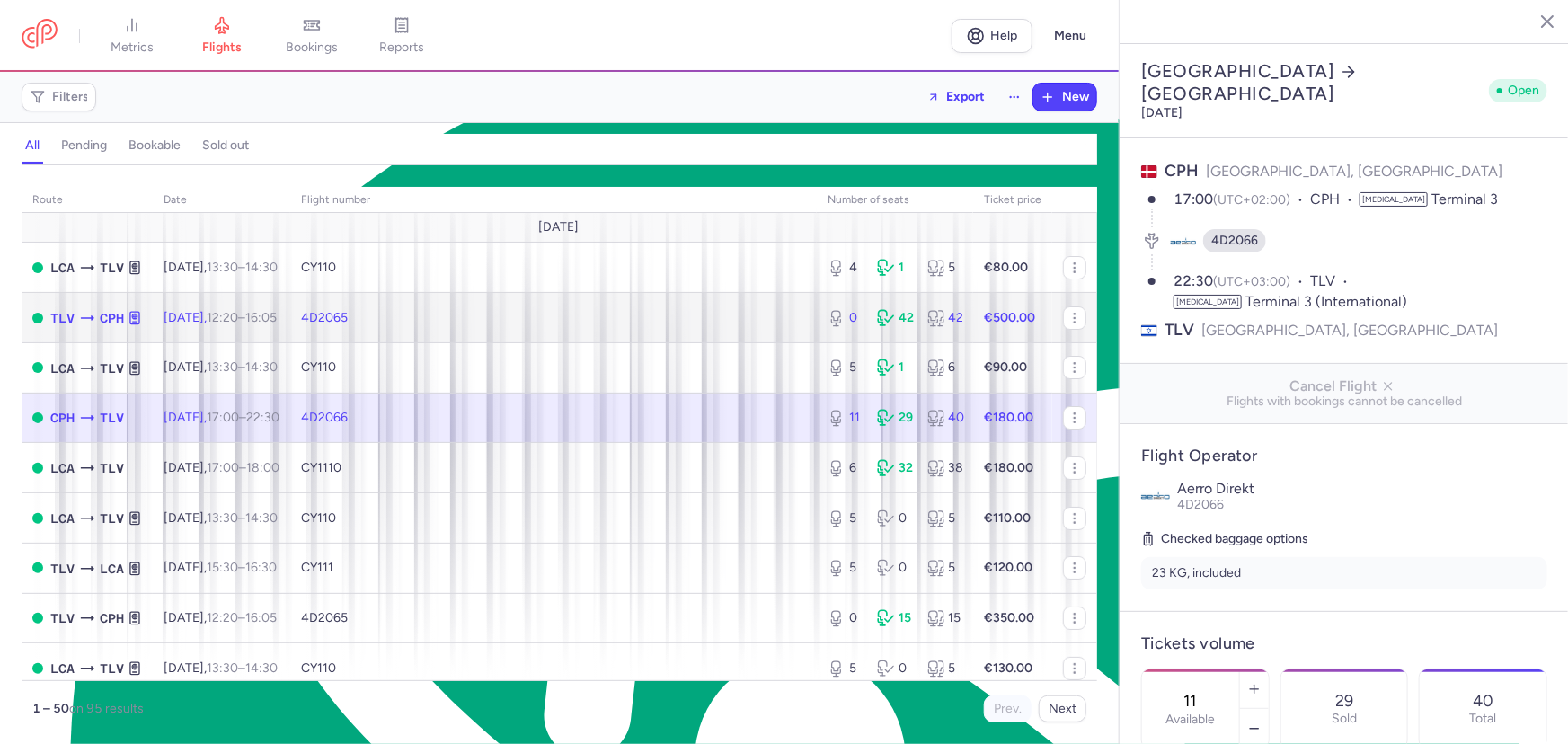 click on "4D2065" at bounding box center [554, 318] 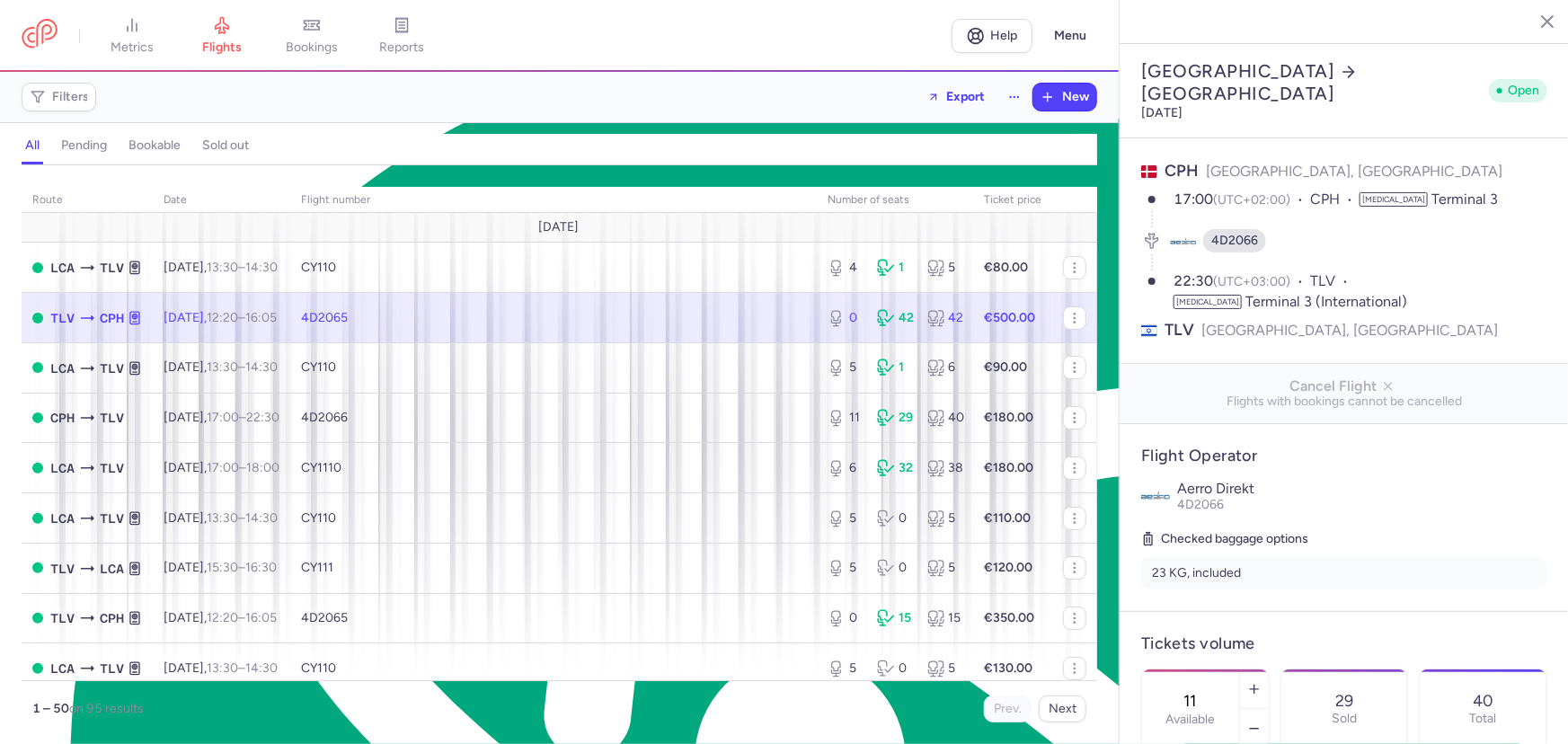 type on "0" 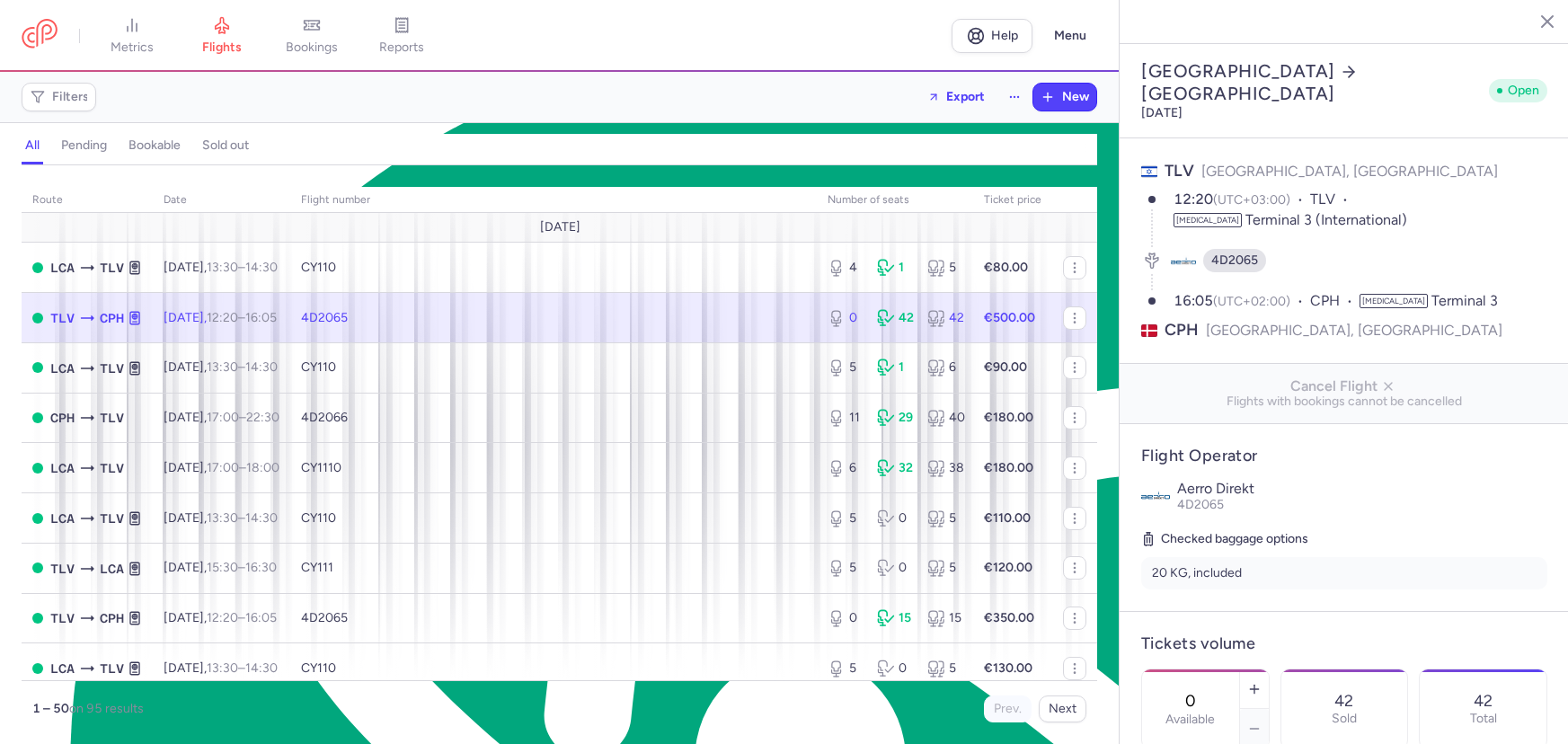 select on "days" 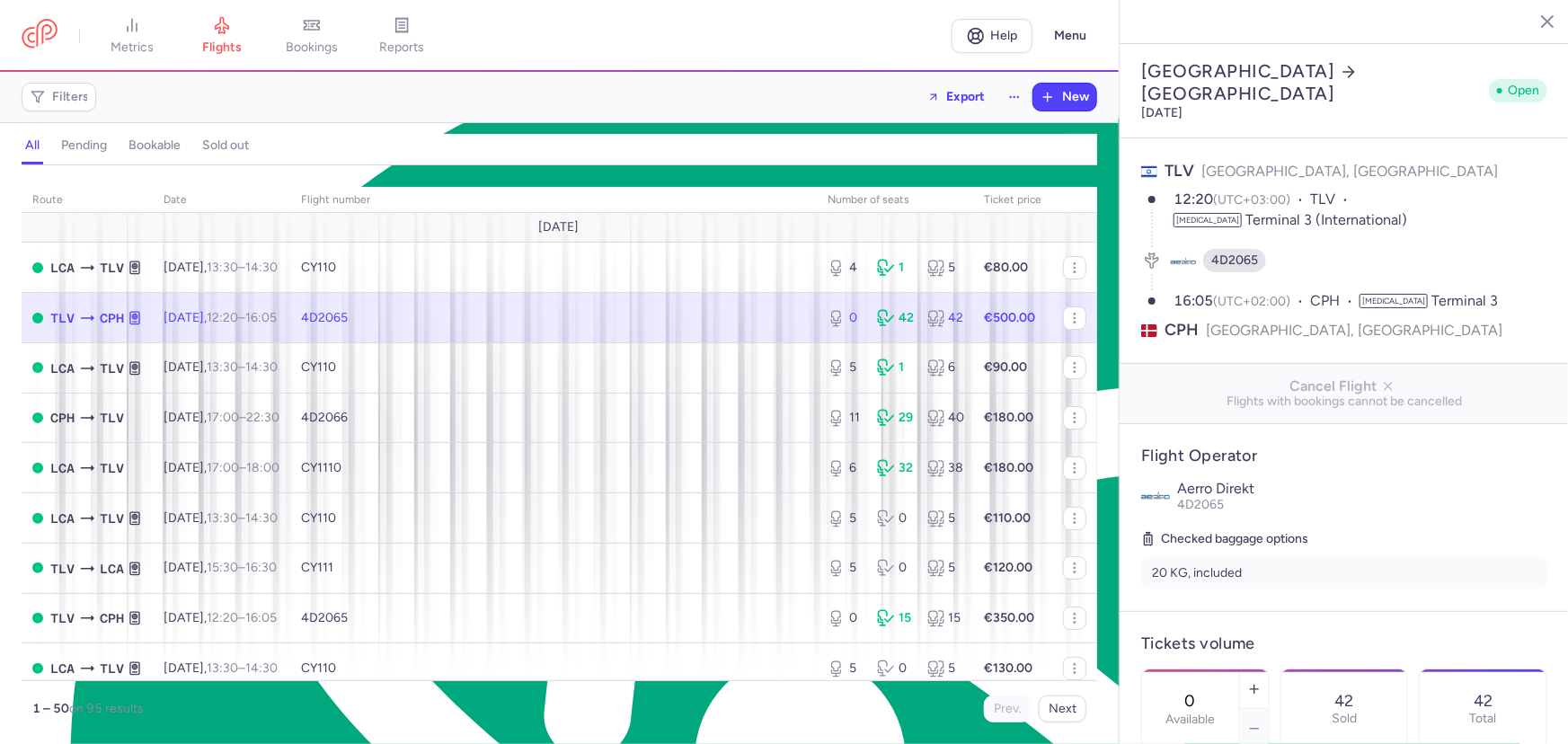 scroll, scrollTop: 8617, scrollLeft: 0, axis: vertical 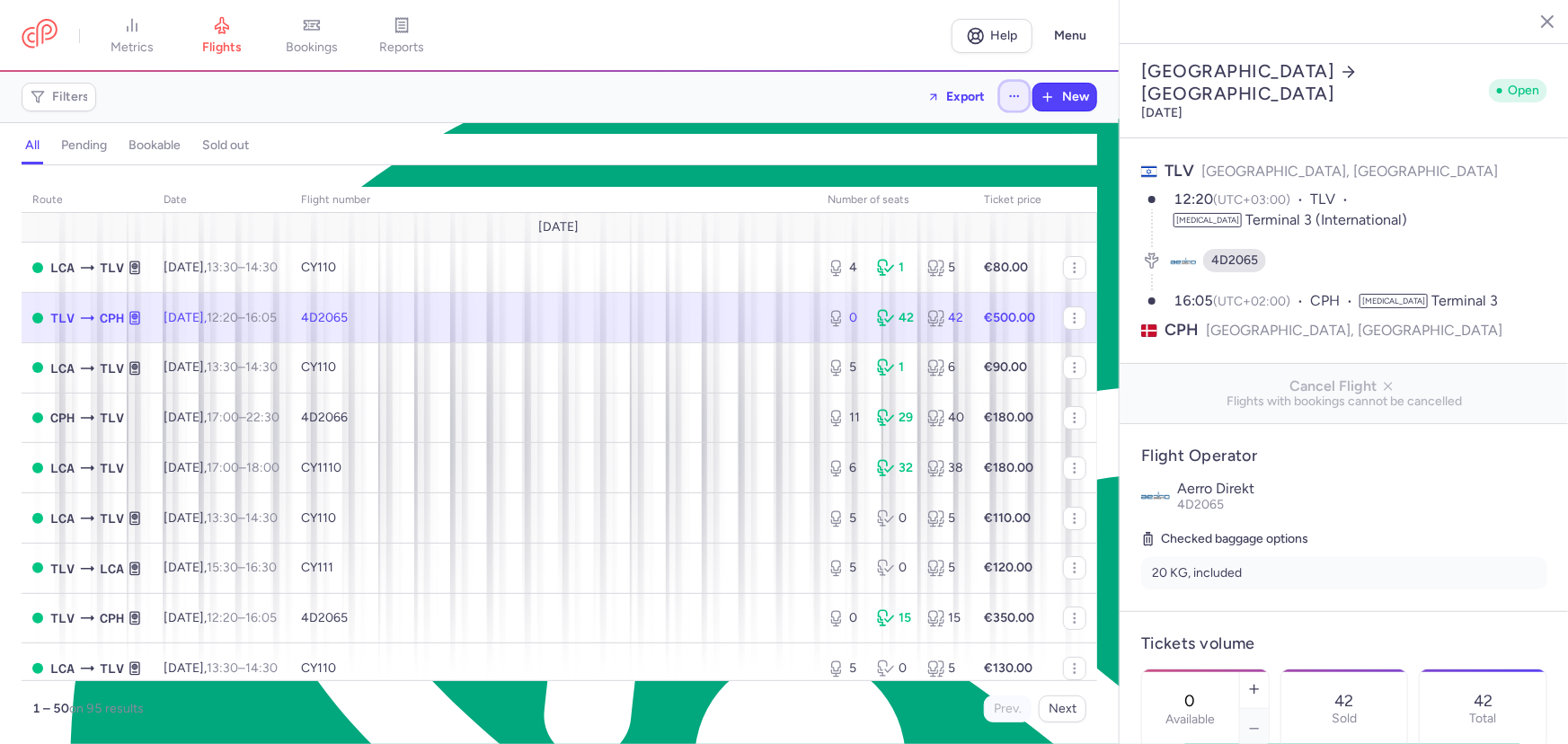 click at bounding box center (1014, 96) 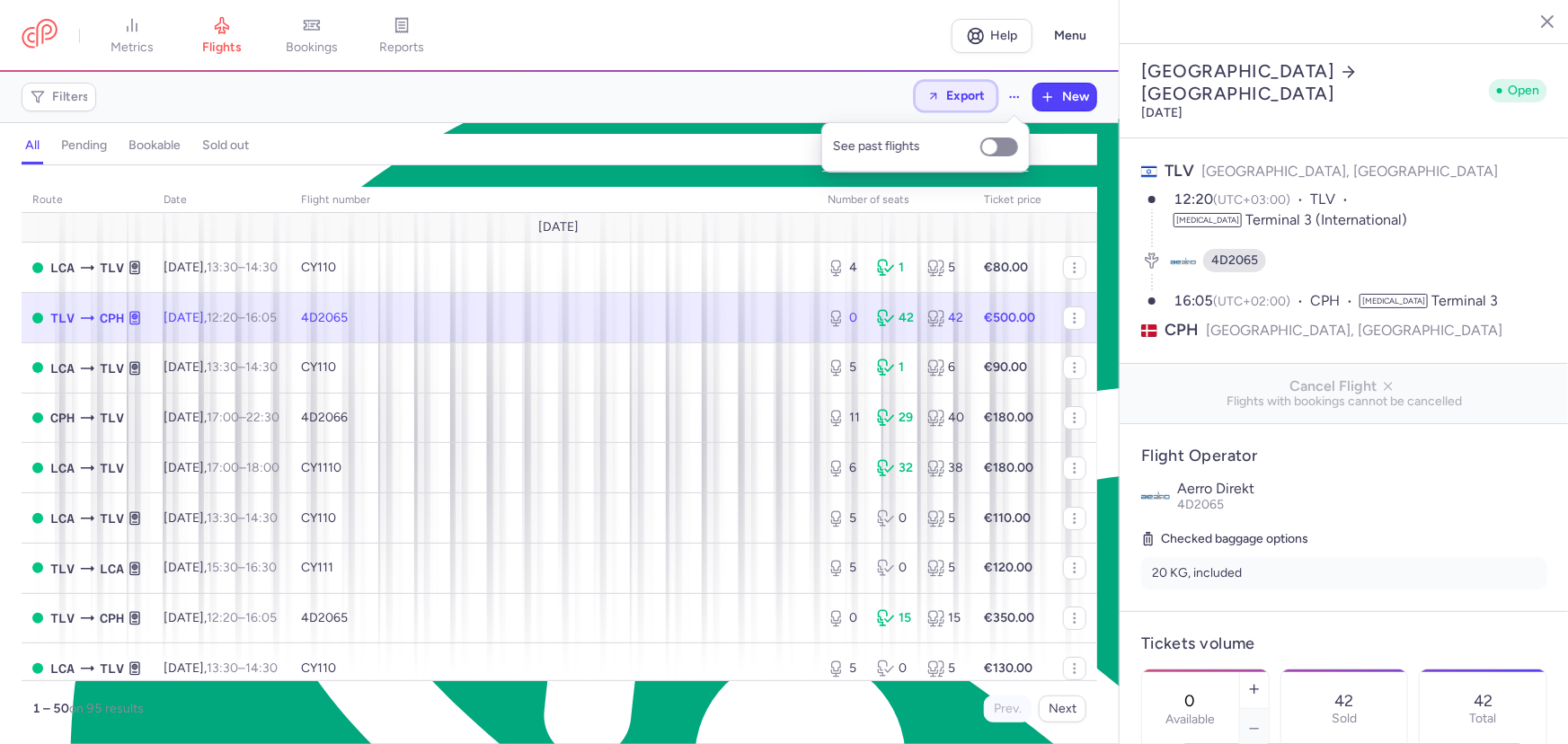 click on "Export" at bounding box center (965, 95) 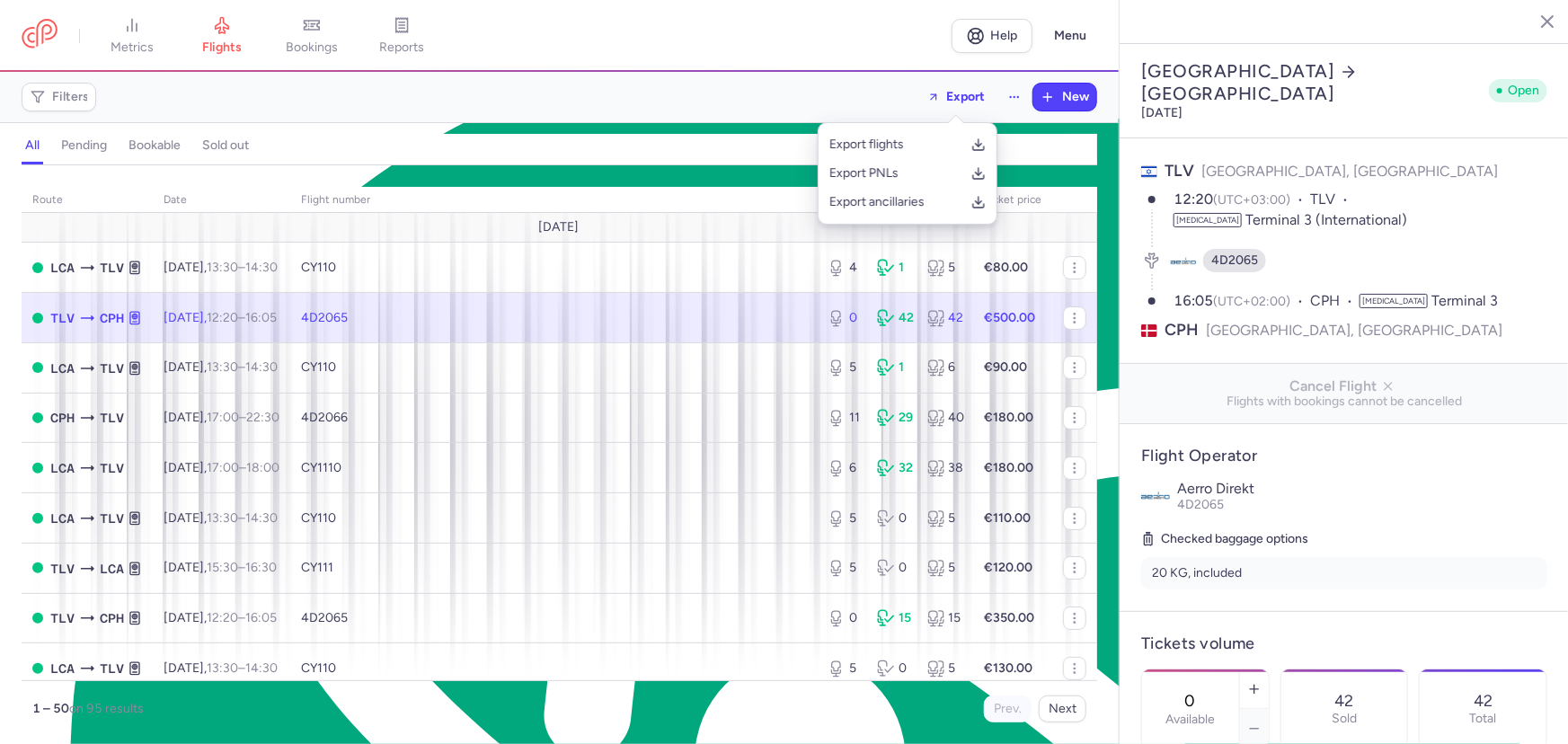 click on "Filters  Export  New" at bounding box center (559, 97) 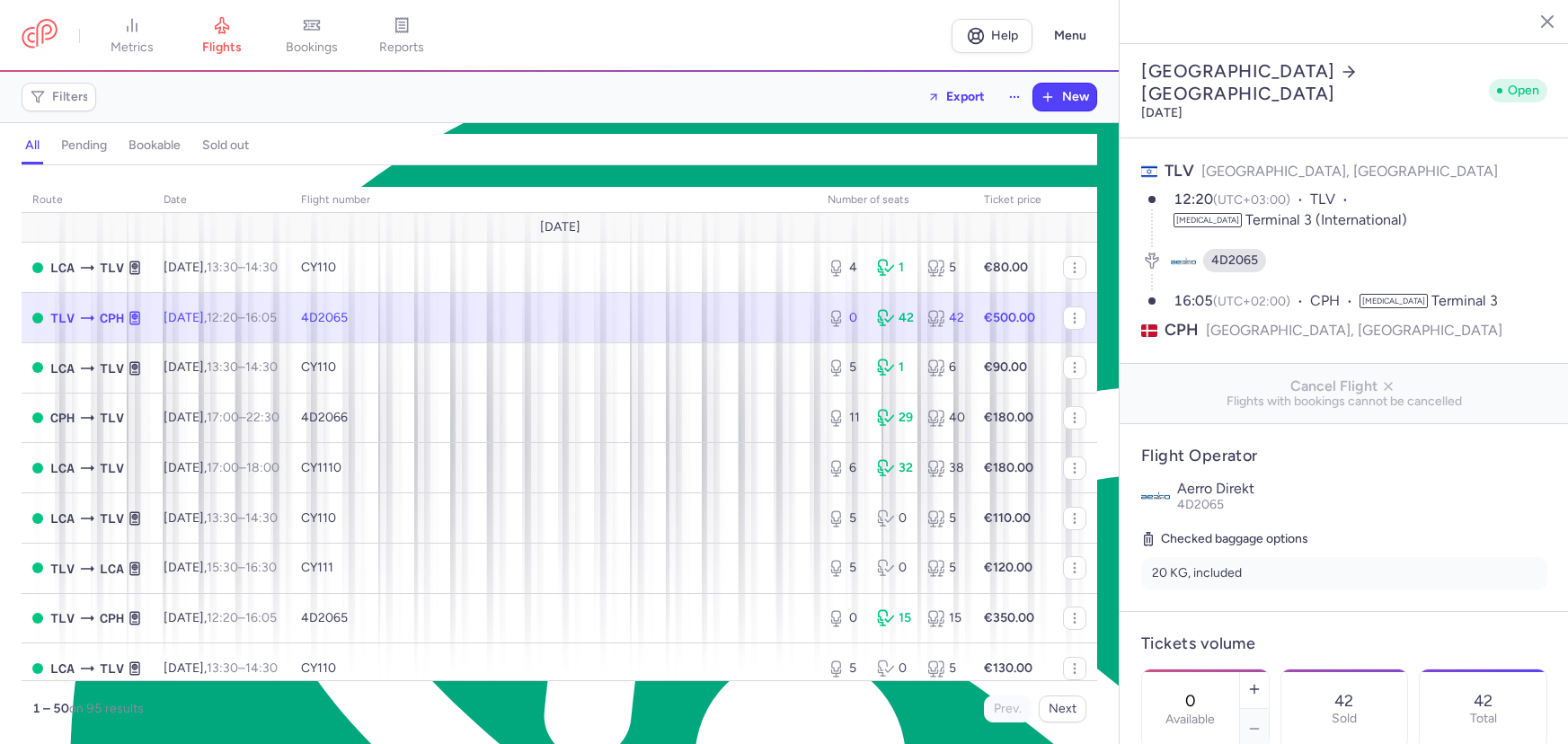 select on "days" 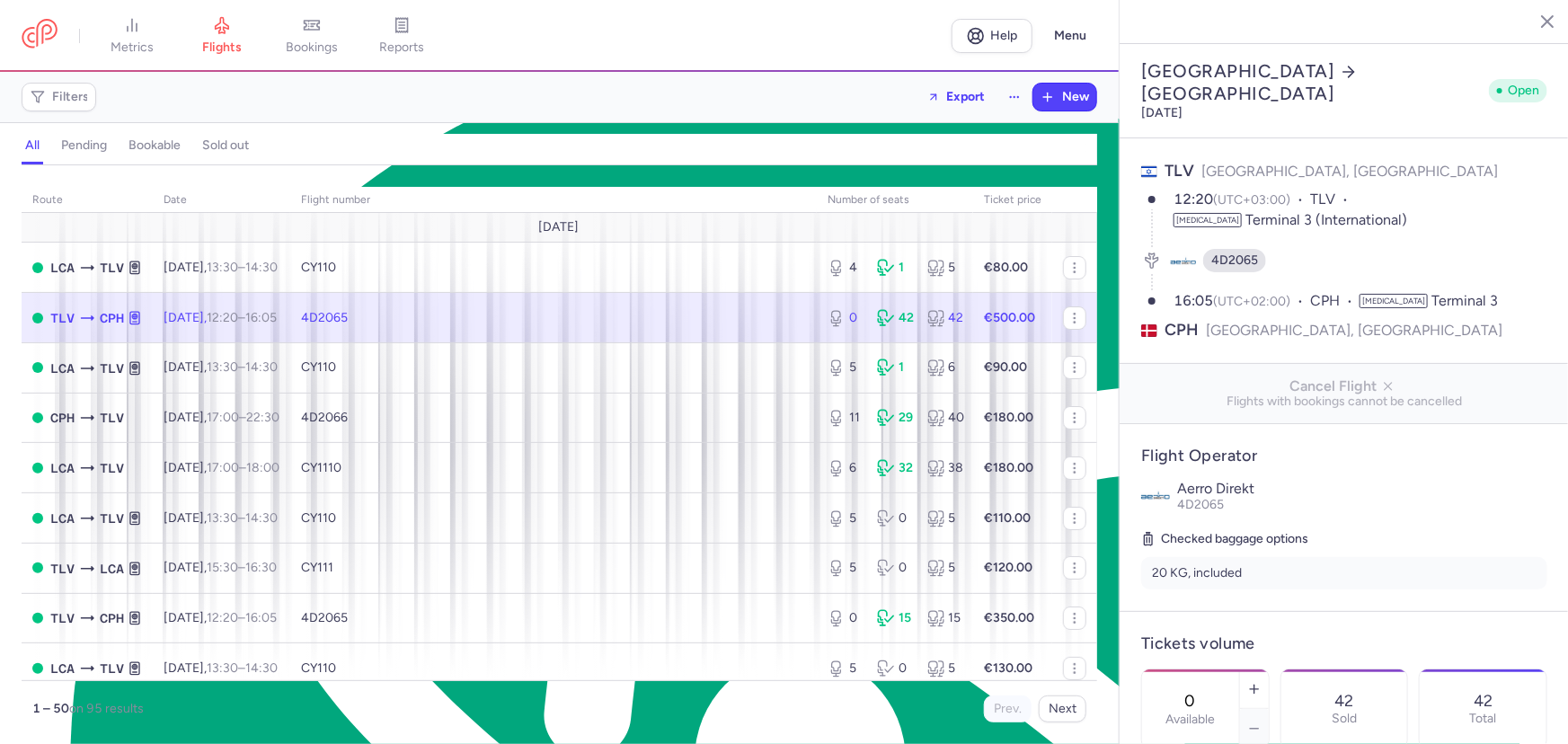 scroll, scrollTop: 8617, scrollLeft: 0, axis: vertical 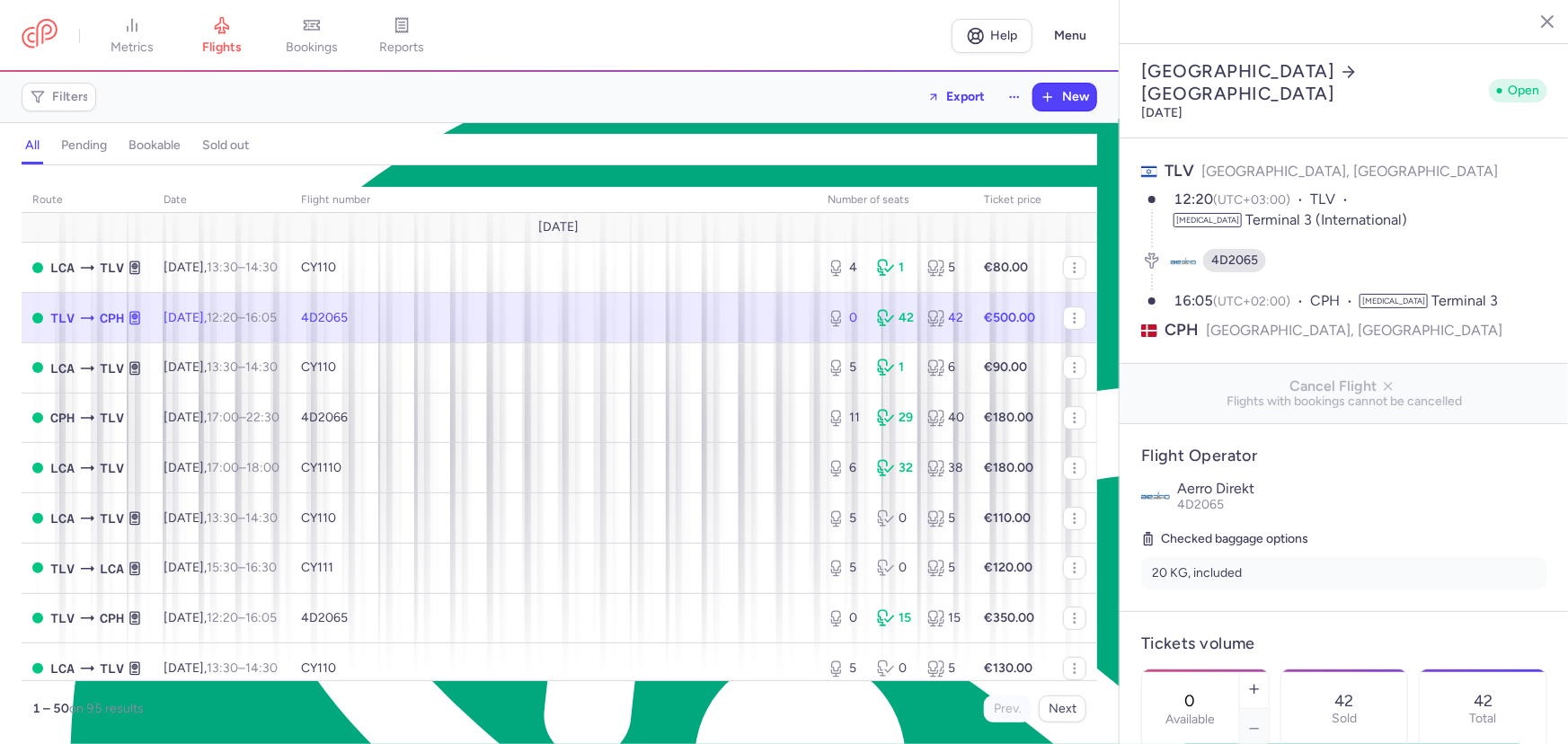 click on "4D2065" at bounding box center [554, 318] 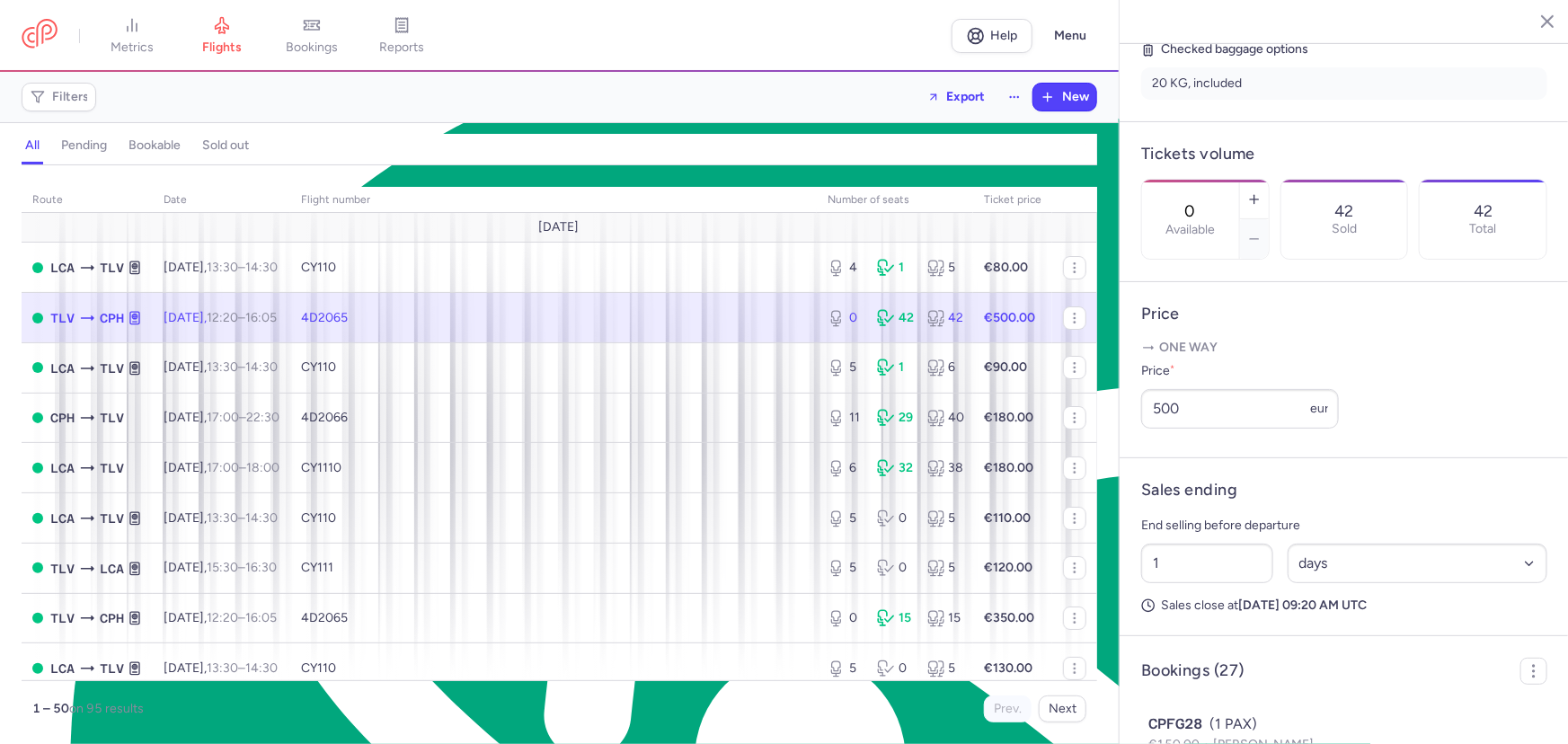 scroll, scrollTop: 899, scrollLeft: 0, axis: vertical 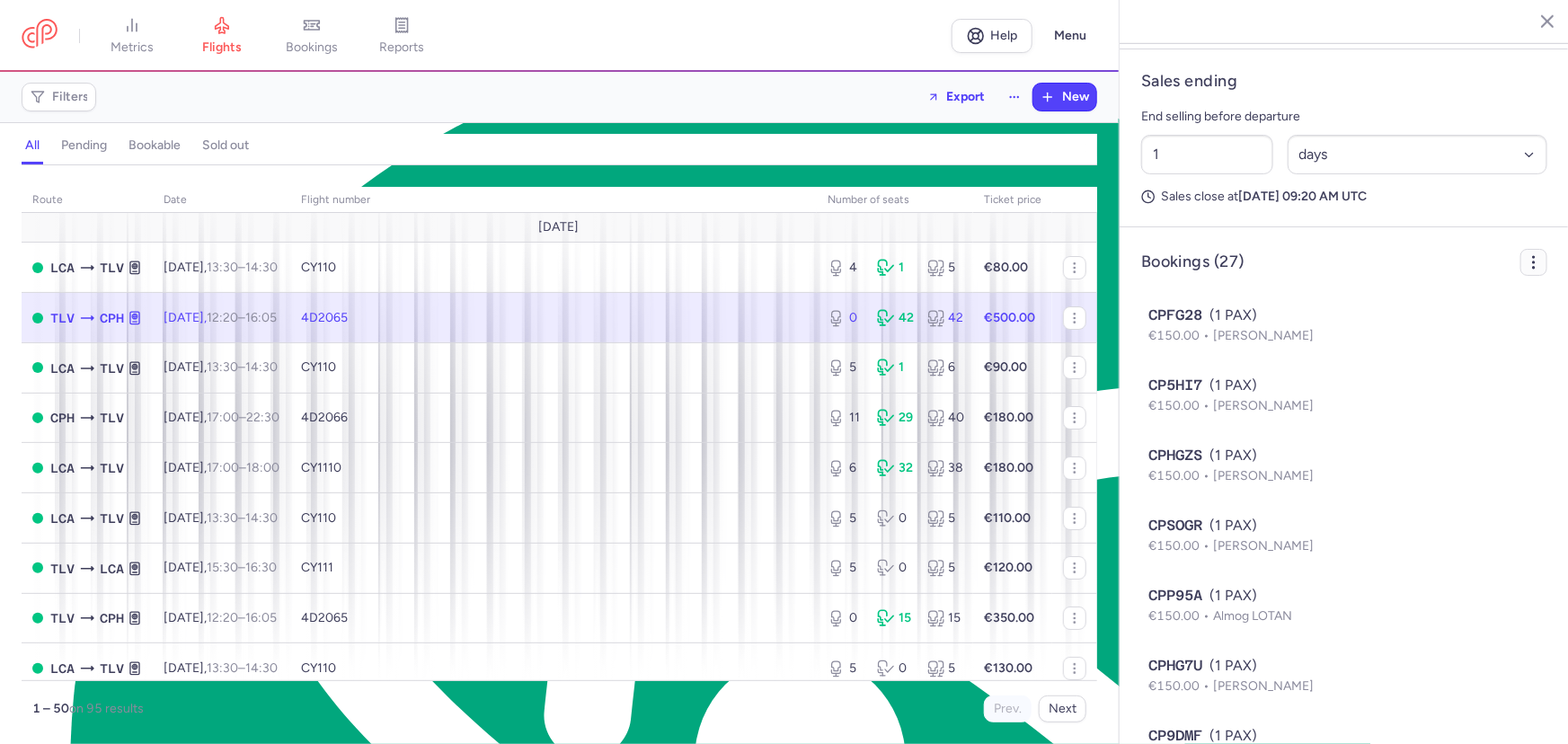 click 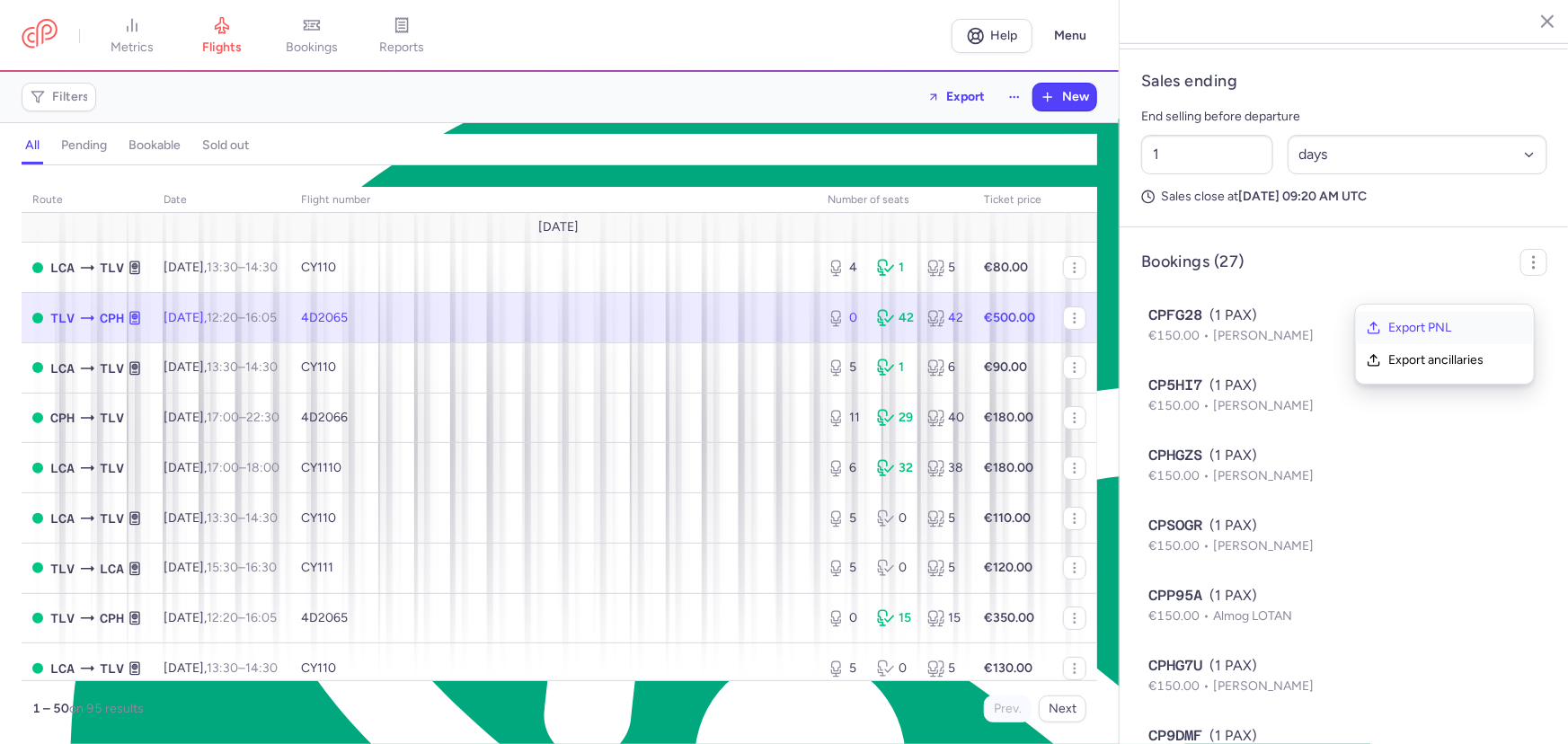 click on "Export PNL" at bounding box center [1456, 328] 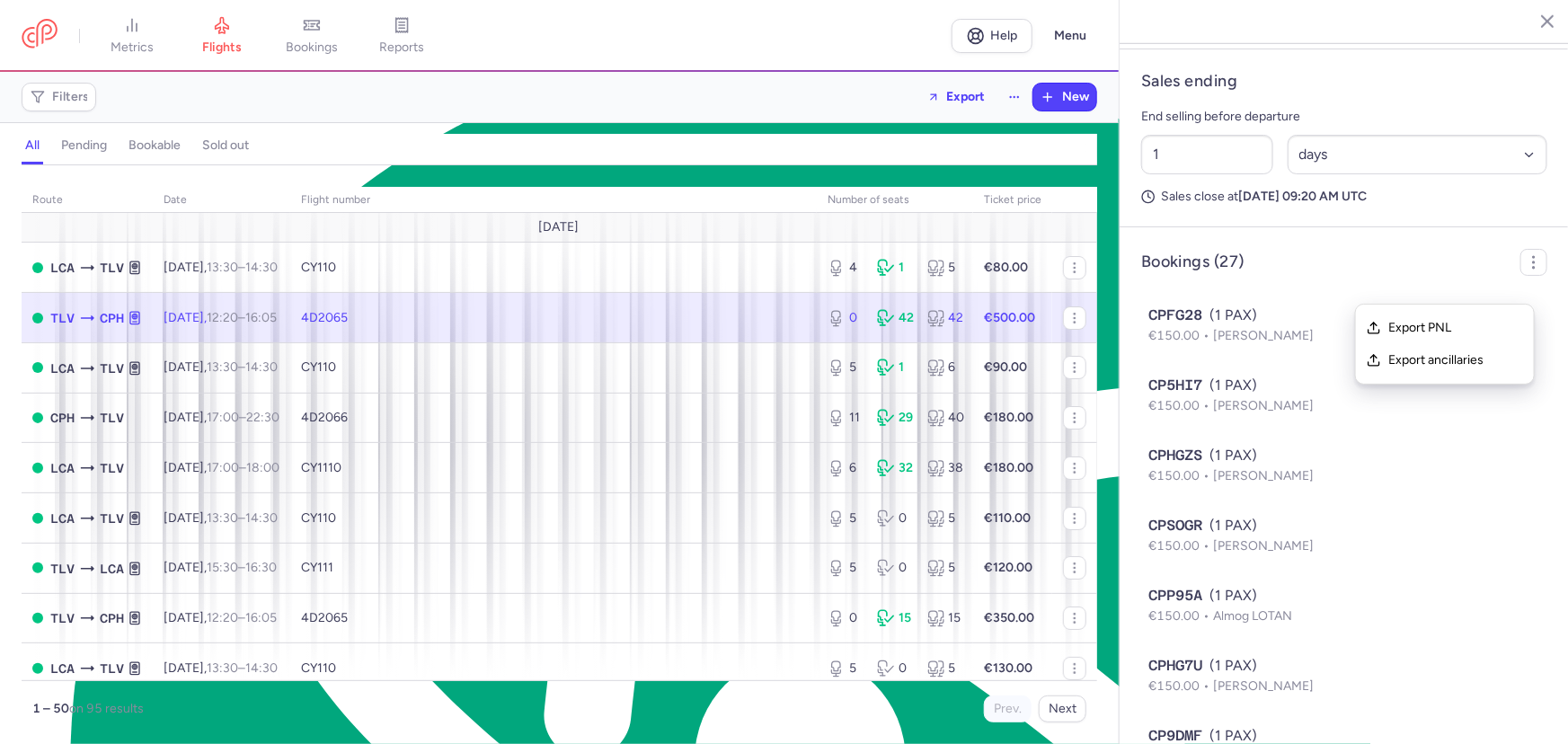 click 